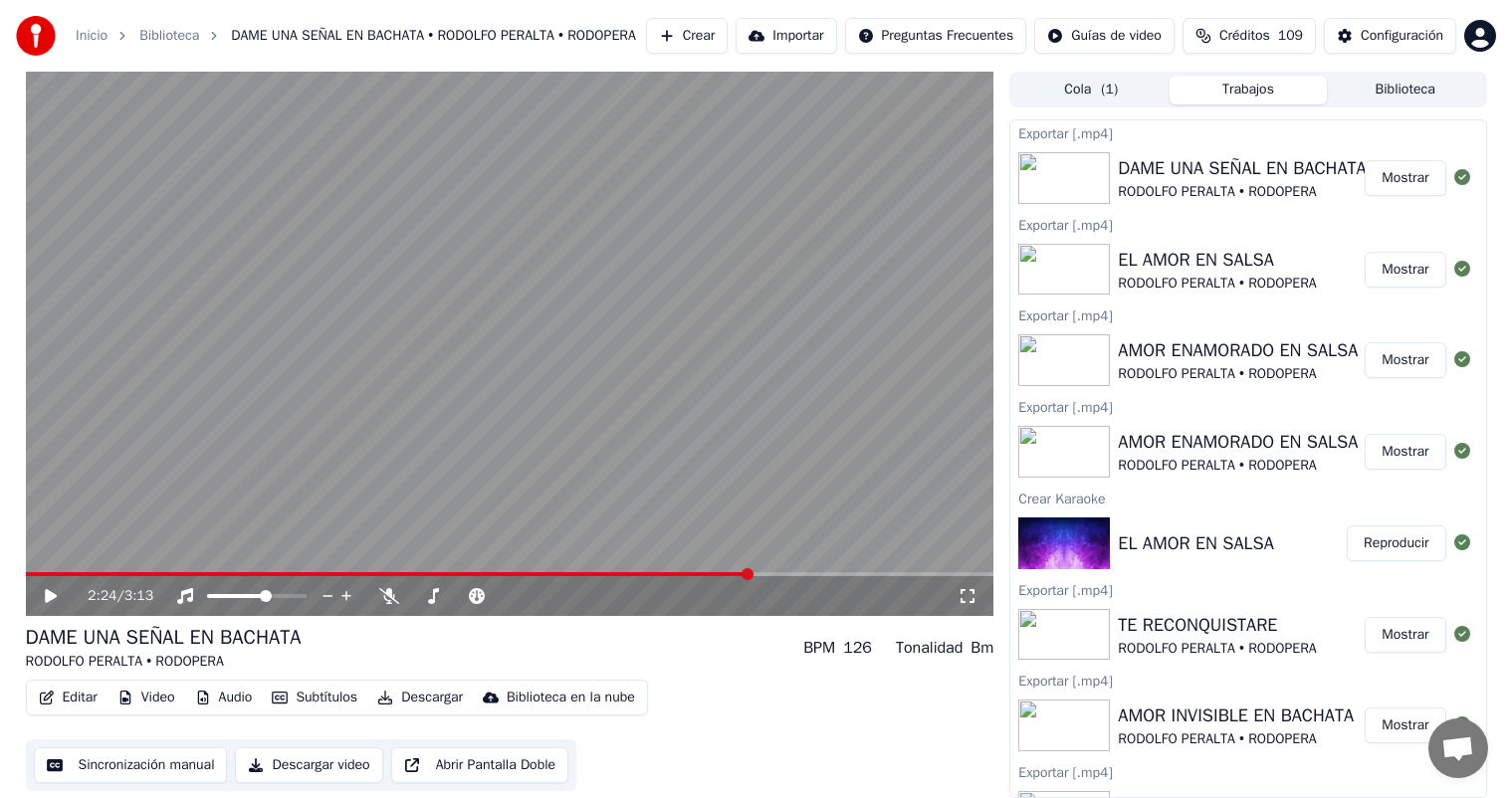 scroll, scrollTop: 9, scrollLeft: 0, axis: vertical 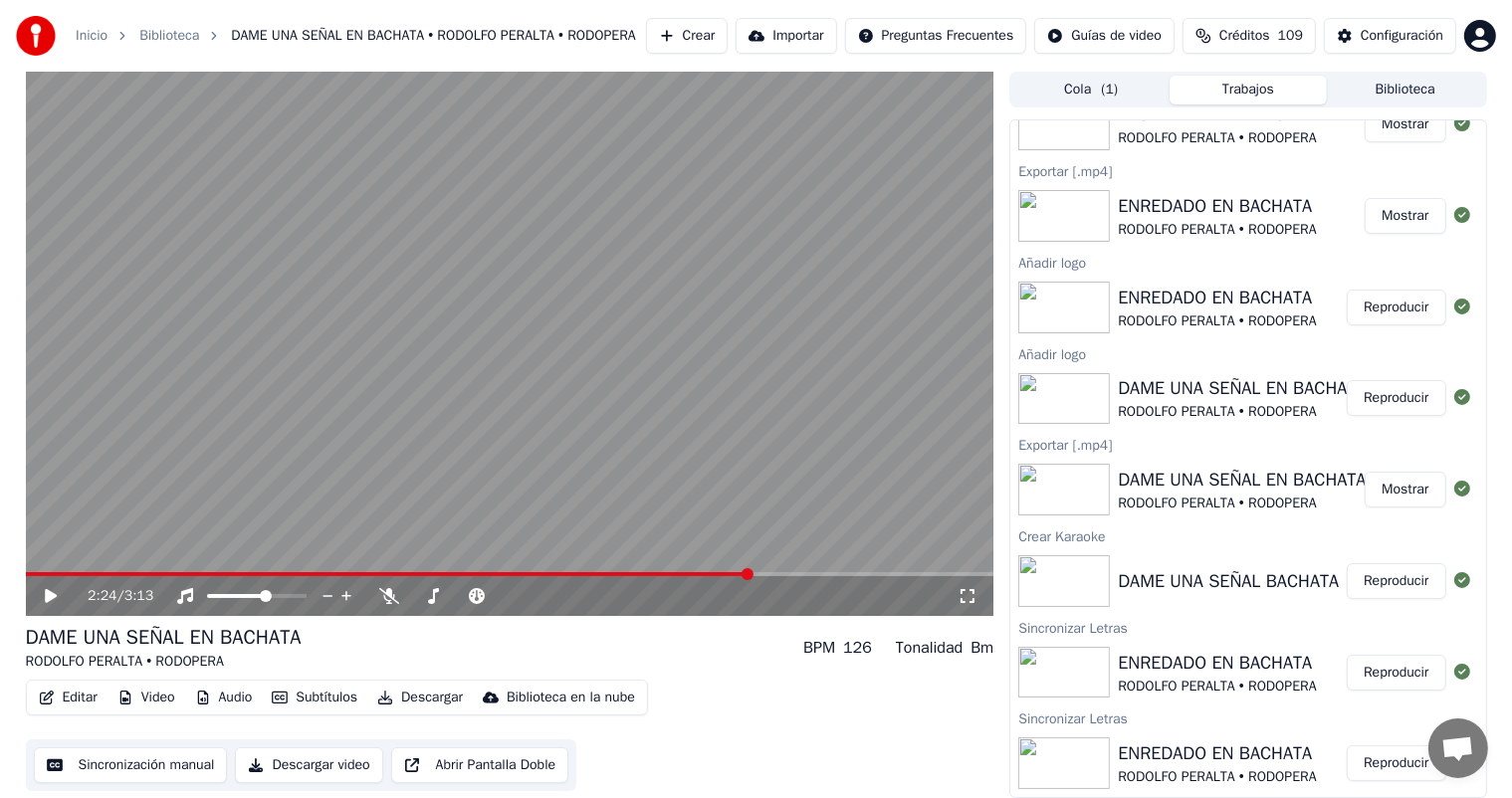 click on "Crear" at bounding box center [687, 36] 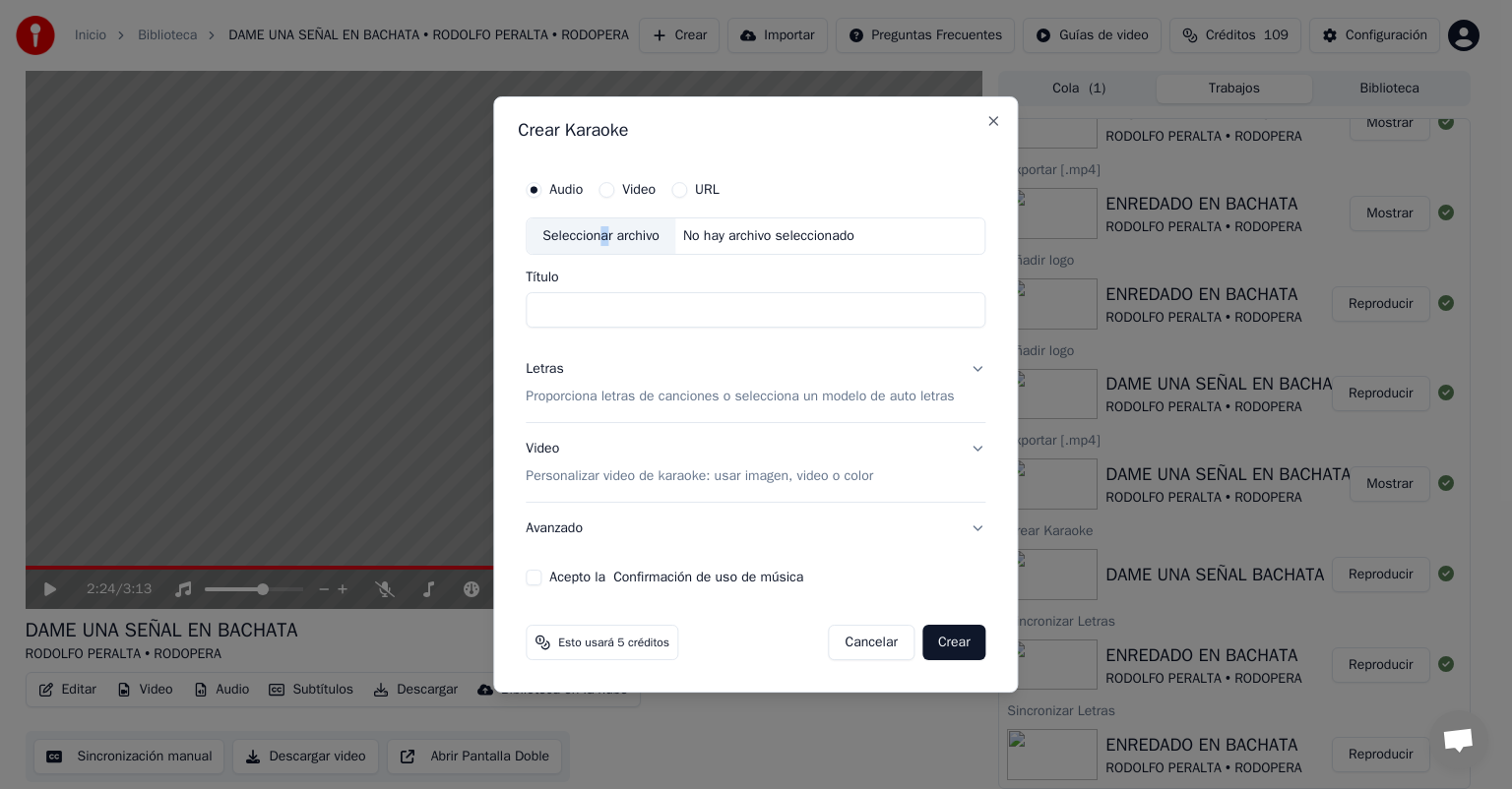 click on "Seleccionar archivo" at bounding box center (600, 236) 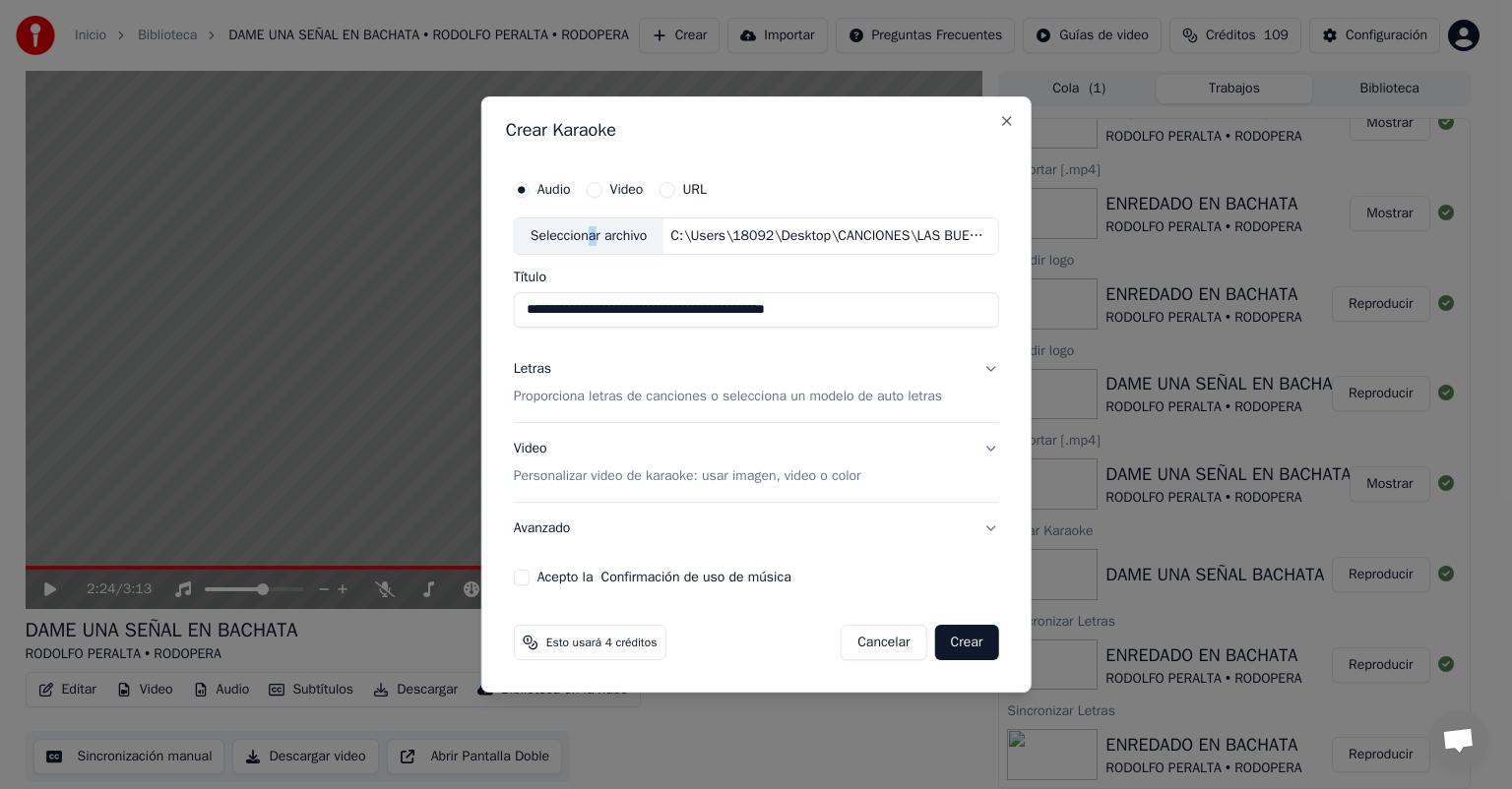 click on "Proporciona letras de canciones o selecciona un modelo de auto letras" at bounding box center [727, 396] 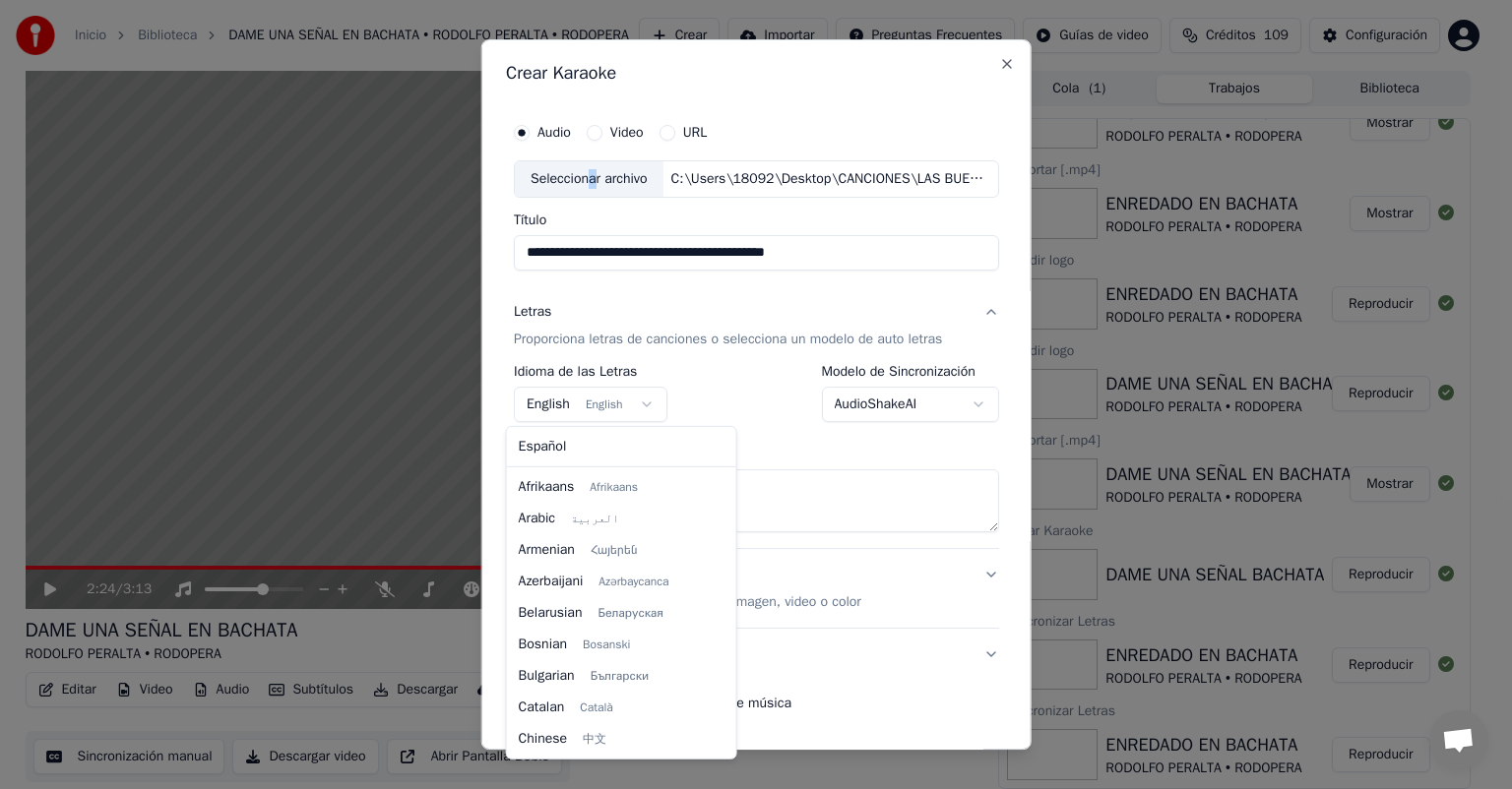 click on "Inicio Biblioteca DAME UNA SEÑAL EN BACHATA • RODOLFO PERALTA • RODOPERA Crear Importar Preguntas Frecuentes Guías de video Créditos 109 Configuración 2:24  /  3:13 DAME UNA SEÑAL EN BACHATA RODOLFO PERALTA • RODOPERA BPM 126 Tonalidad Bm Editar Video Audio Subtítulos Descargar Biblioteca en la nube Sincronización manual Descargar video Abrir Pantalla Doble Cola ( 1 ) Trabajos Biblioteca Exportar [.mp4] DAME UNA SEÑAL EN BACHATA RODOLFO PERALTA • RODOPERA Mostrar Exportar [.mp4] EL AMOR EN SALSA RODOLFO PERALTA • RODOPERA Mostrar Exportar [.mp4] AMOR ENAMORADO EN SALSA RODOLFO PERALTA • RODOPERA Mostrar Exportar [.mp4] AMOR ENAMORADO EN SALSA RODOLFO PERALTA • RODOPERA Mostrar Crear Karaoke EL AMOR EN SALSA Reproducir Exportar [.mp4] TE RECONQUISTARE RODOLFO PERALTA • RODOPERA Mostrar Exportar [.mp4] AMOR INVISIBLE EN BACHATA RODOLFO PERALTA • RODOPERA Mostrar Exportar [.mp4] EN SILENCIO BACHATA C RODOLFO PERALTA • RODOPERA Mostrar Exportar [.mp4] NO PODRÁS EN BACHATA Mostrar URL" at bounding box center (747, 394) 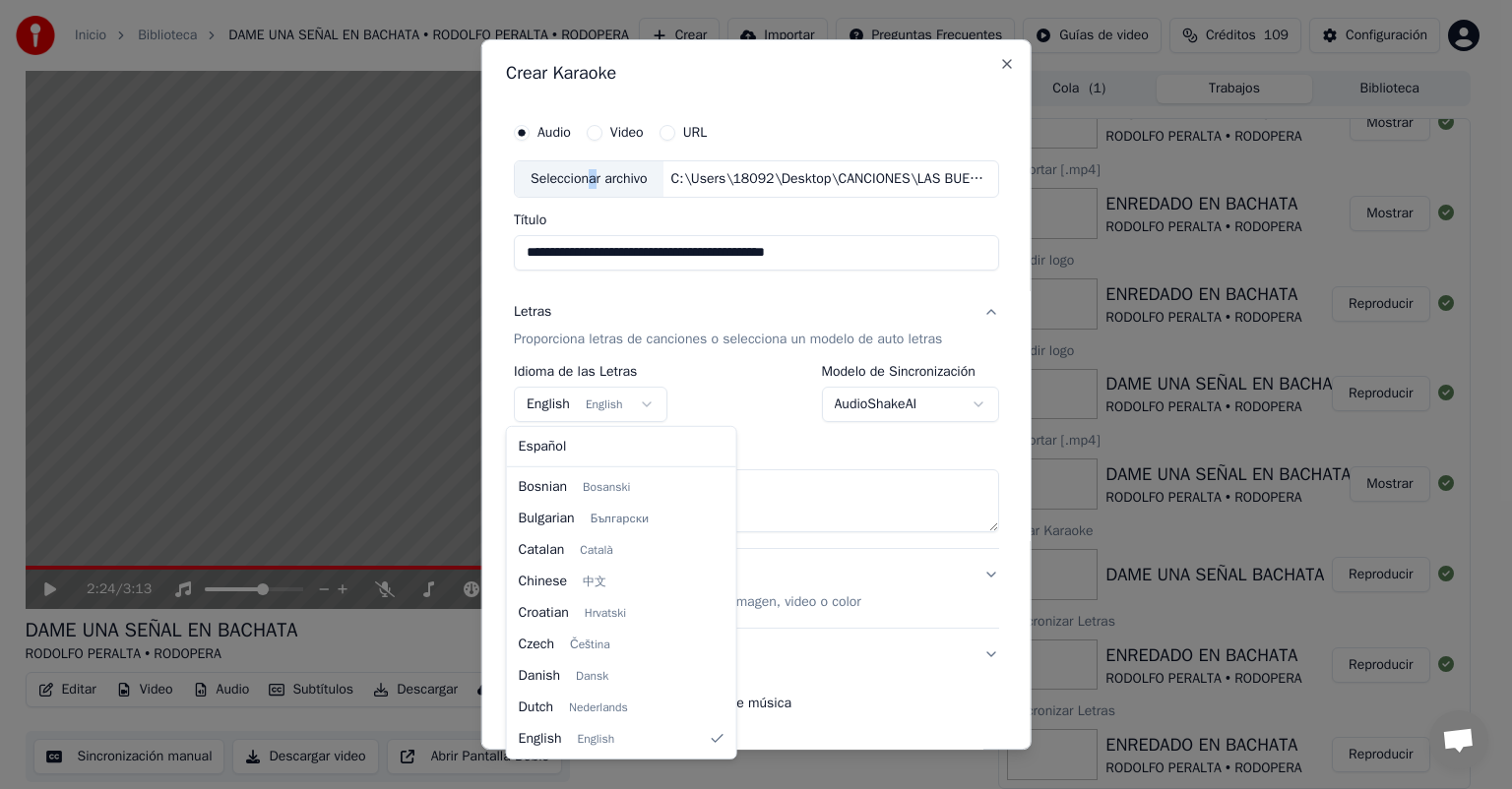 select on "**" 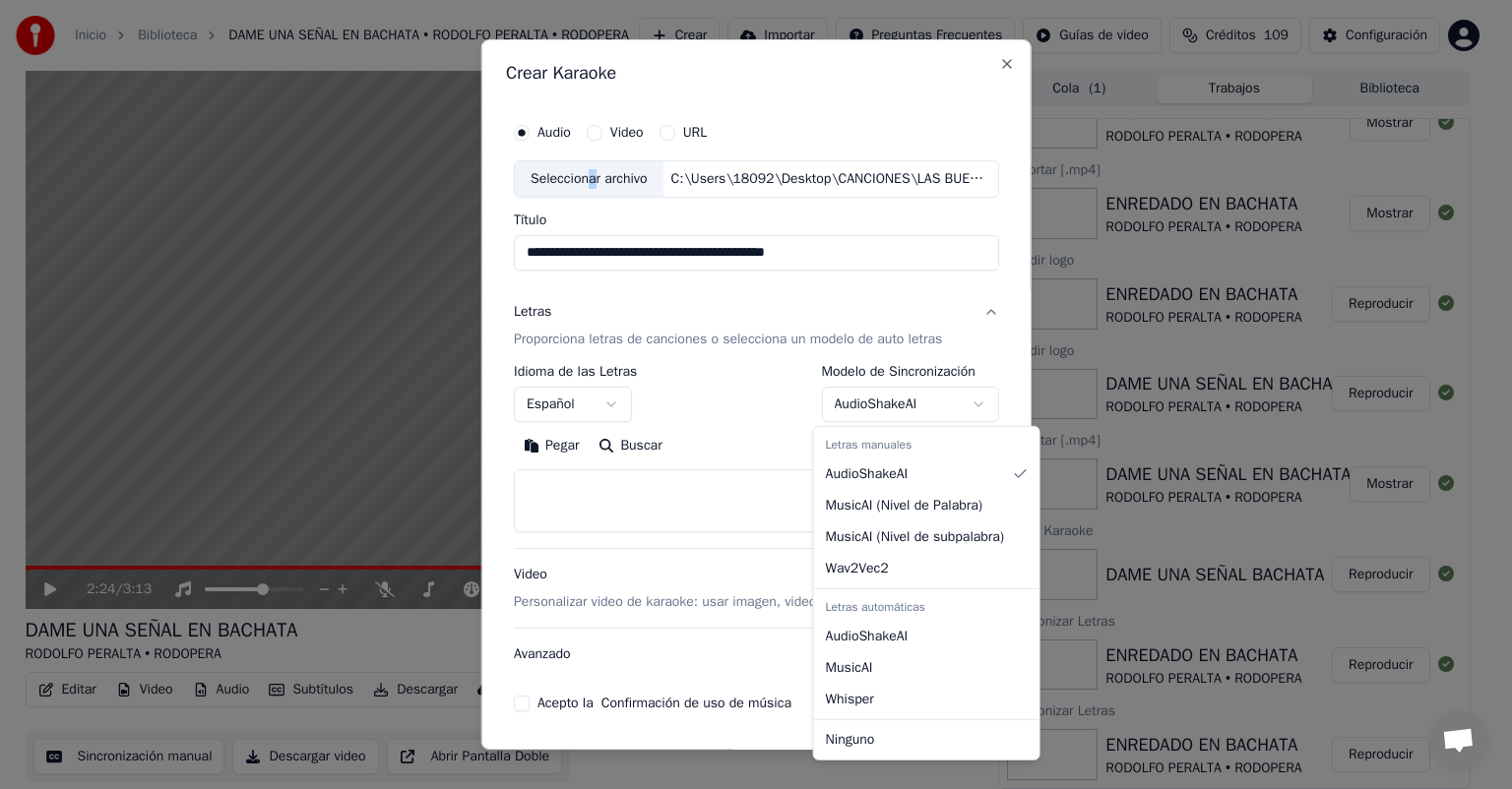 click on "Inicio Biblioteca DAME UNA SEÑAL EN BACHATA • RODOLFO PERALTA • RODOPERA Crear Importar Preguntas Frecuentes Guías de video Créditos 109 Configuración 2:24  /  3:13 DAME UNA SEÑAL EN BACHATA RODOLFO PERALTA • RODOPERA BPM 126 Tonalidad Bm Editar Video Audio Subtítulos Descargar Biblioteca en la nube Sincronización manual Descargar video Abrir Pantalla Doble Cola ( 1 ) Trabajos Biblioteca Exportar [.mp4] DAME UNA SEÑAL EN BACHATA RODOLFO PERALTA • RODOPERA Mostrar Exportar [.mp4] EL AMOR EN SALSA RODOLFO PERALTA • RODOPERA Mostrar Exportar [.mp4] AMOR ENAMORADO EN SALSA RODOLFO PERALTA • RODOPERA Mostrar Exportar [.mp4] AMOR ENAMORADO EN SALSA RODOLFO PERALTA • RODOPERA Mostrar Crear Karaoke EL AMOR EN SALSA Reproducir Exportar [.mp4] TE RECONQUISTARE RODOLFO PERALTA • RODOPERA Mostrar Exportar [.mp4] AMOR INVISIBLE EN BACHATA RODOLFO PERALTA • RODOPERA Mostrar Exportar [.mp4] EN SILENCIO BACHATA C RODOLFO PERALTA • RODOPERA Mostrar Exportar [.mp4] NO PODRÁS EN BACHATA Mostrar URL" at bounding box center [747, 394] 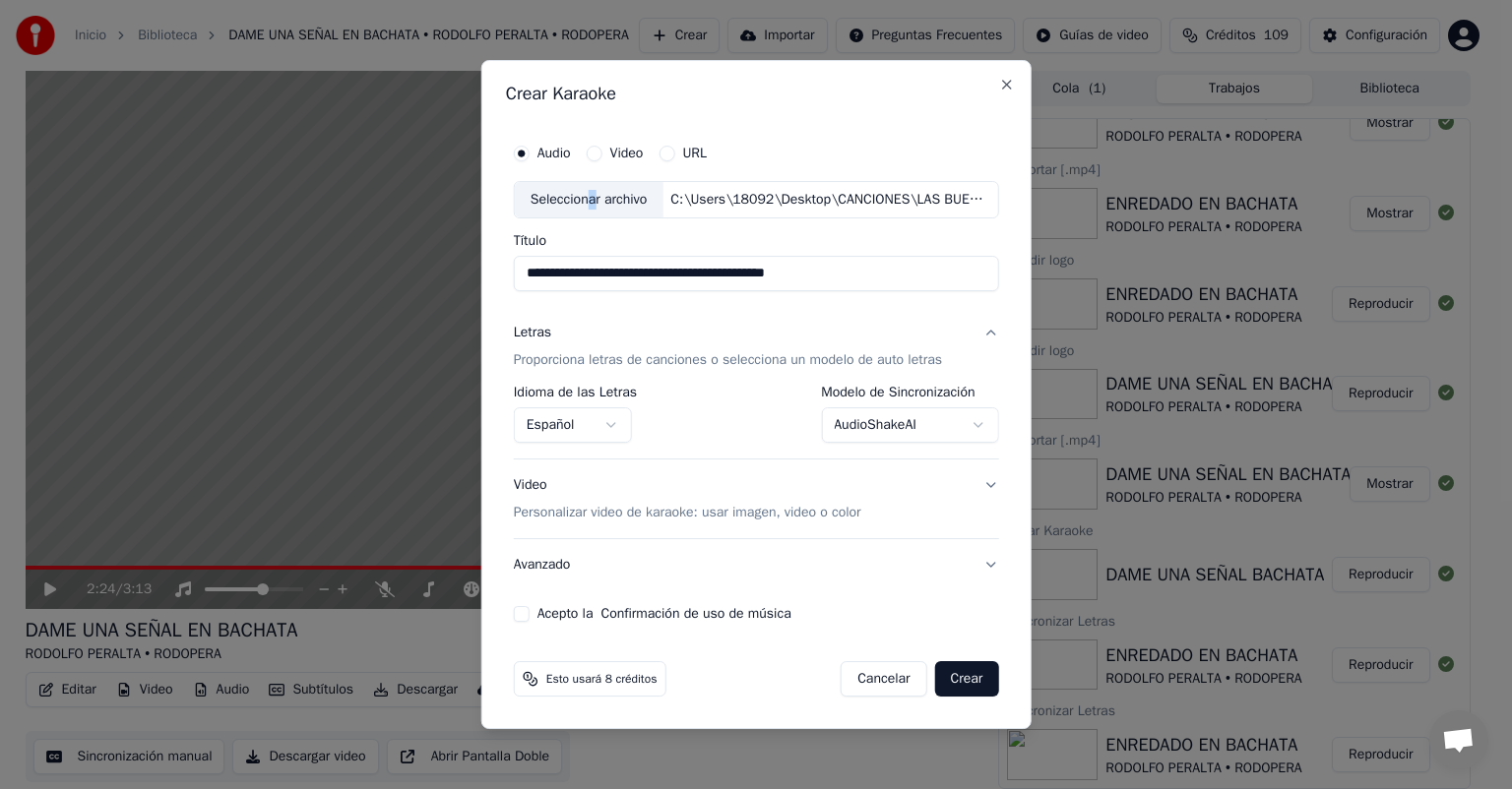 click on "Acepto la   Confirmación de uso de música" at bounding box center [522, 614] 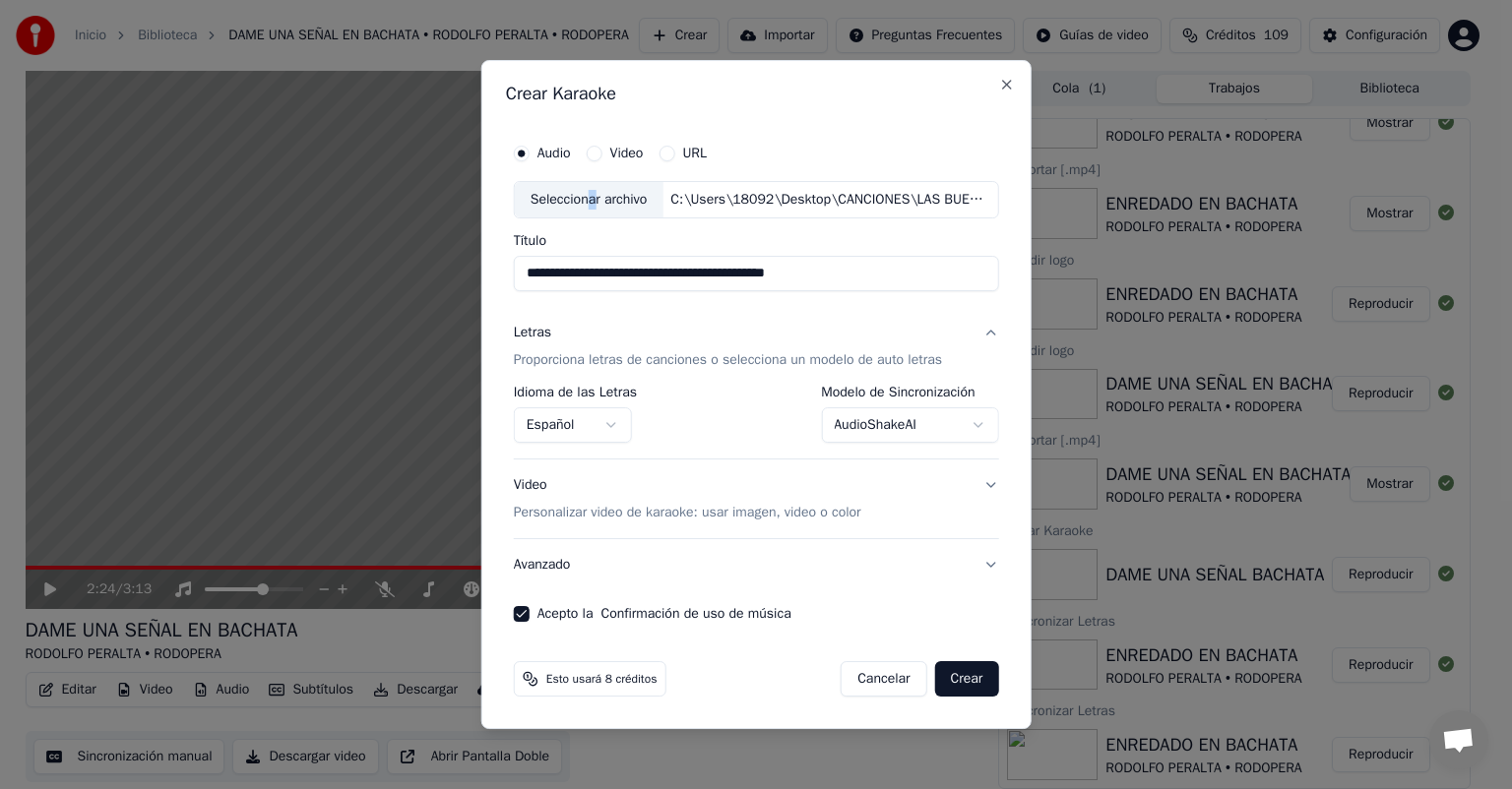 click on "Crear" at bounding box center (967, 679) 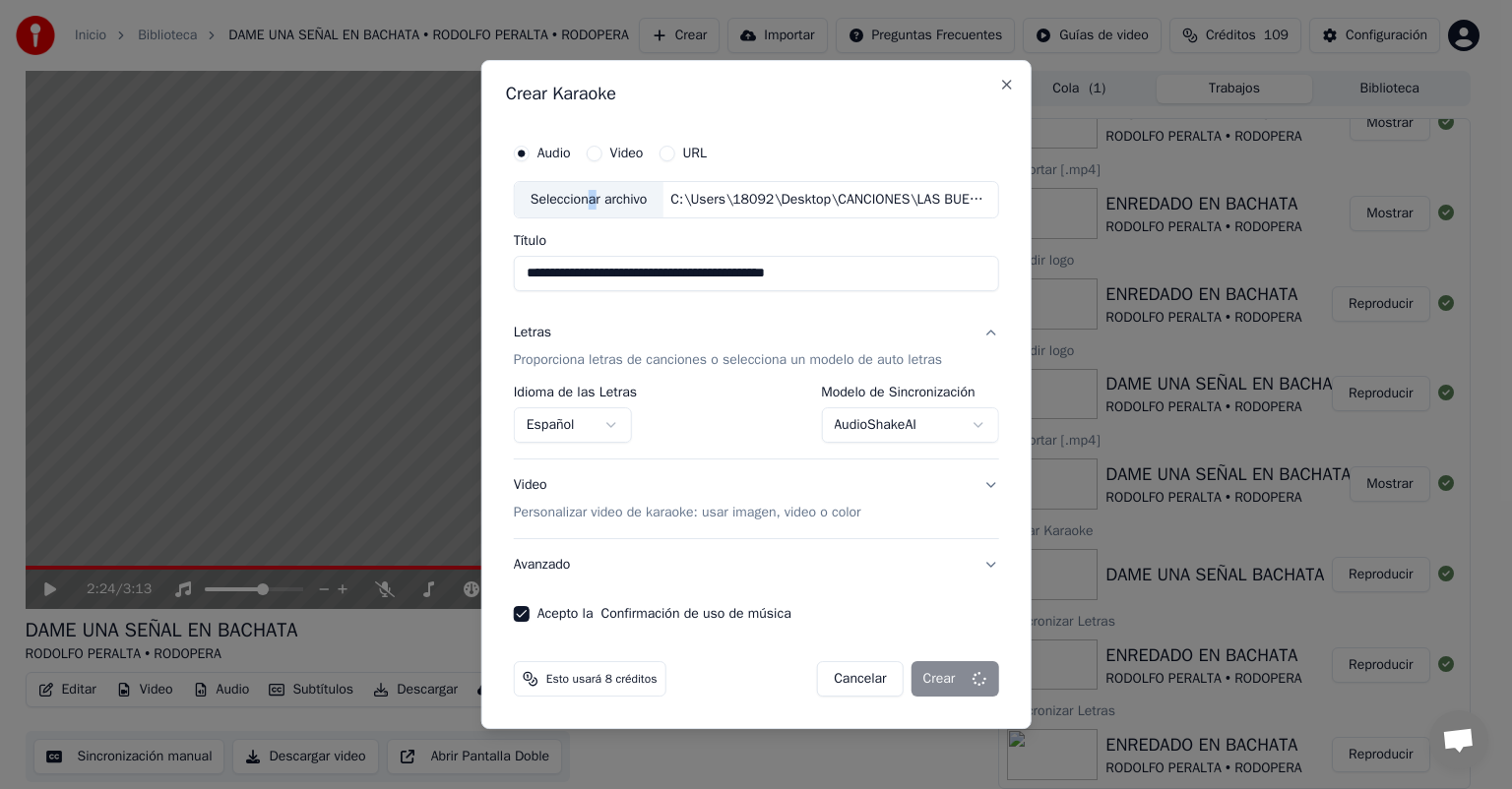 select on "**********" 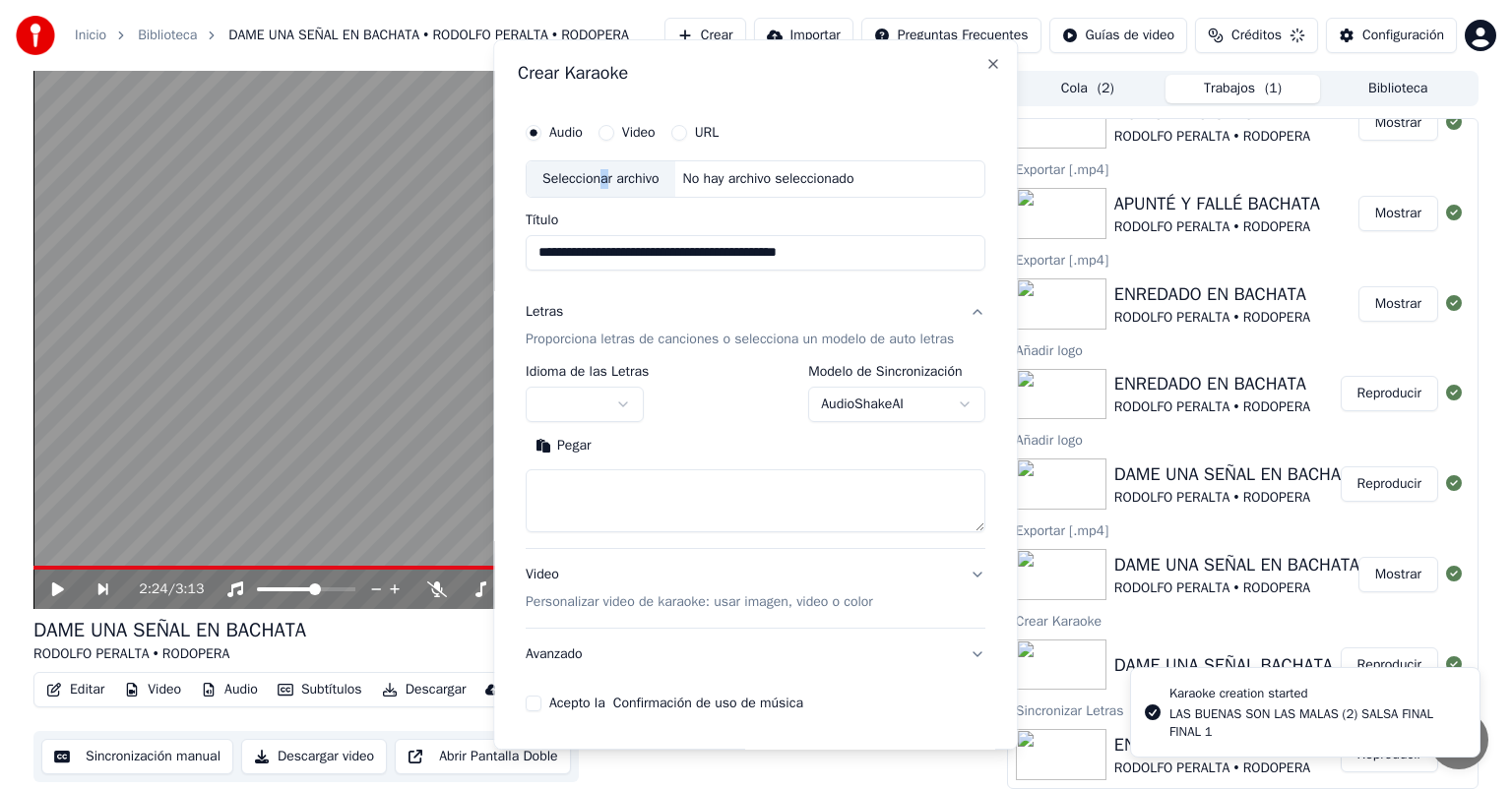type 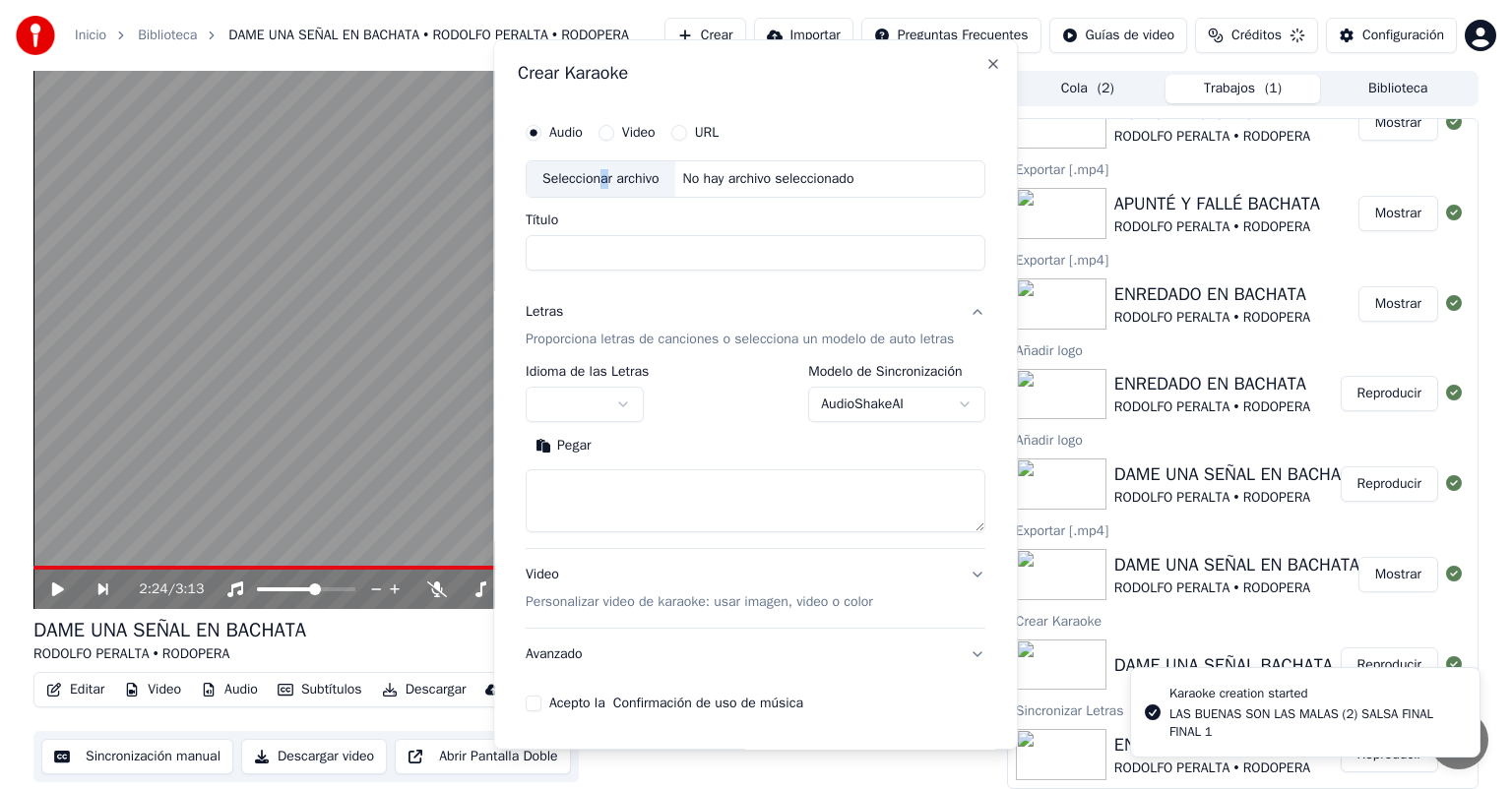 scroll, scrollTop: 0, scrollLeft: 0, axis: both 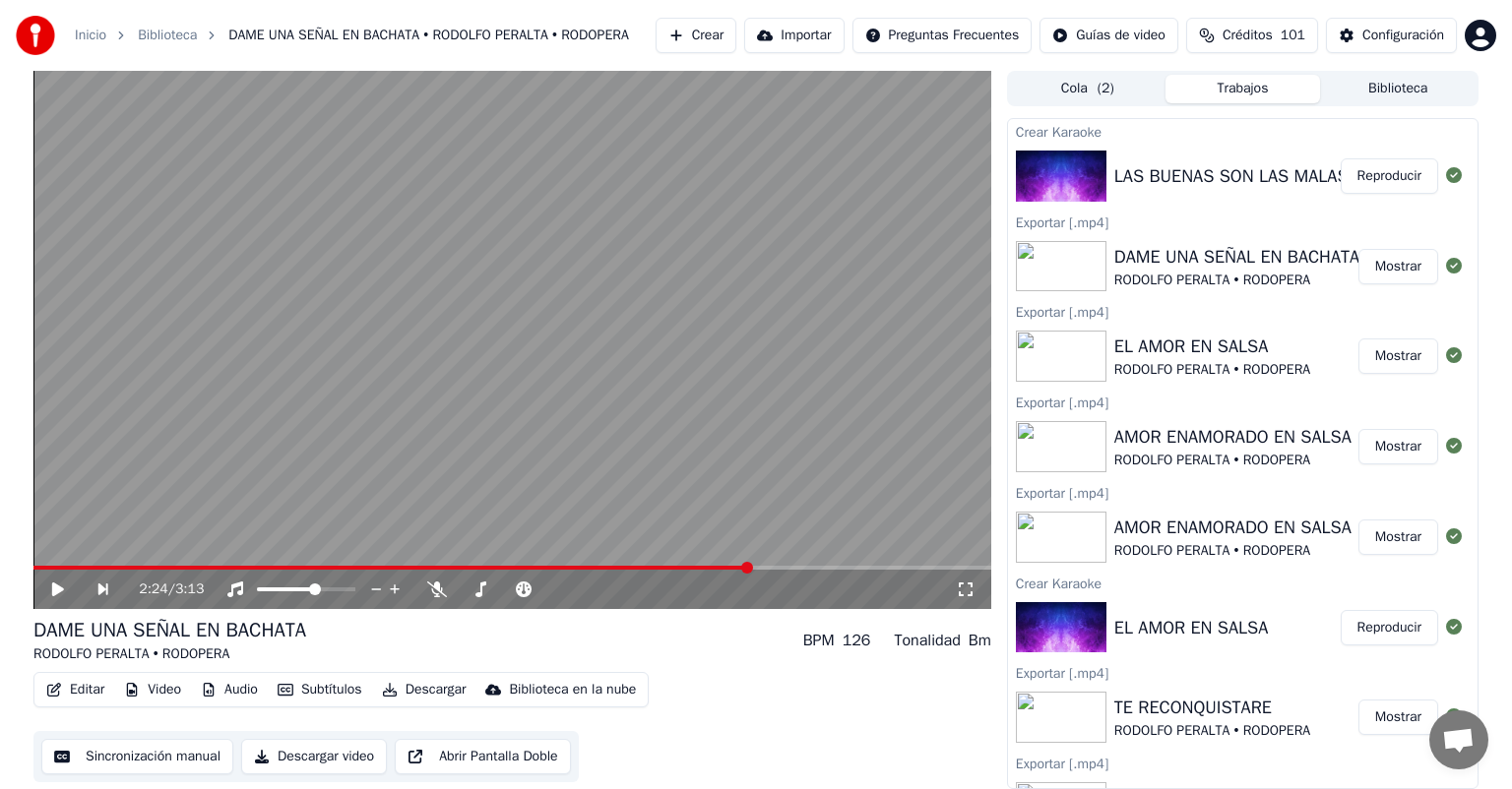 click on "Reproducir" at bounding box center (1389, 176) 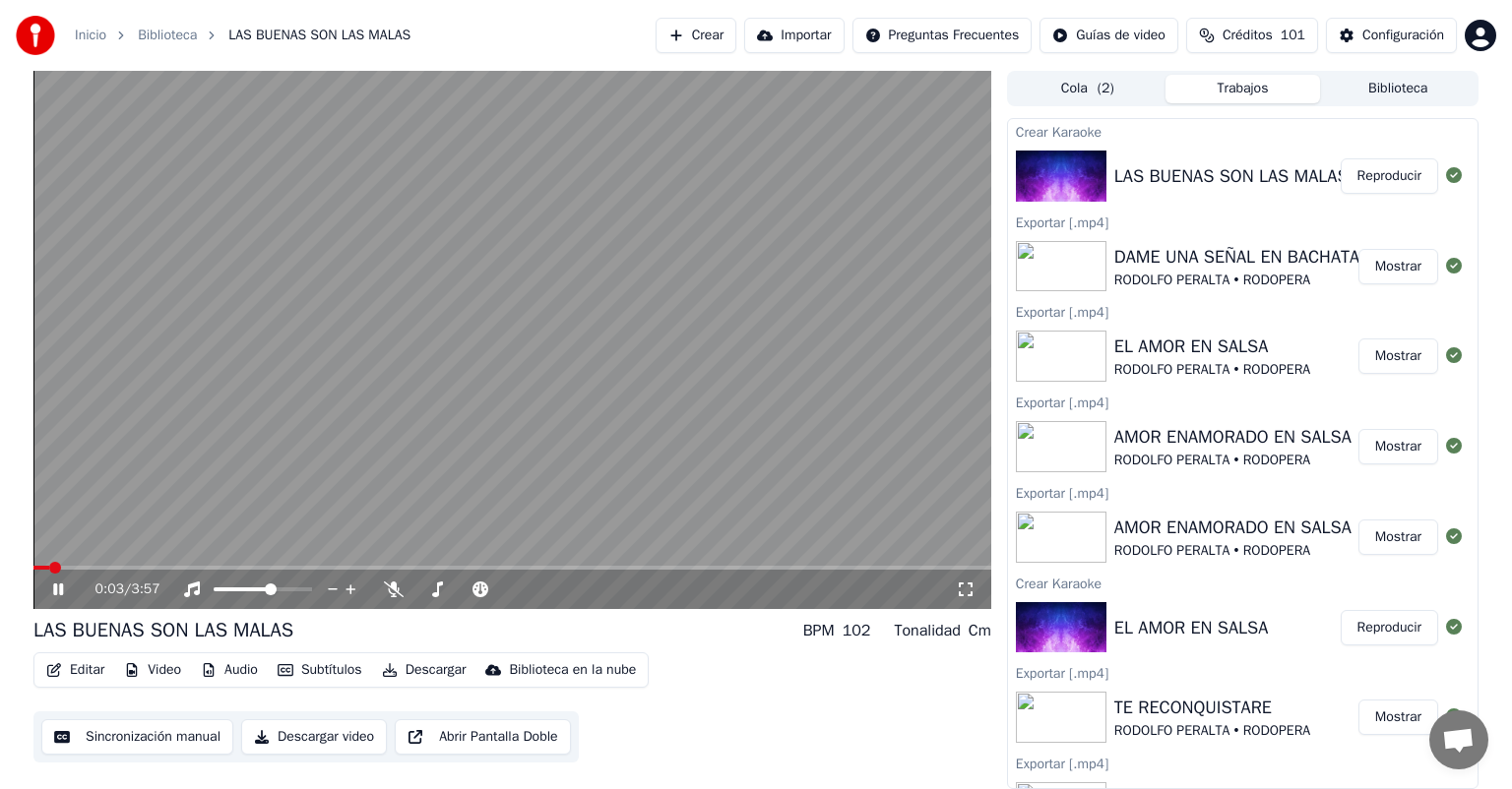 click on "Editar" at bounding box center [75, 670] 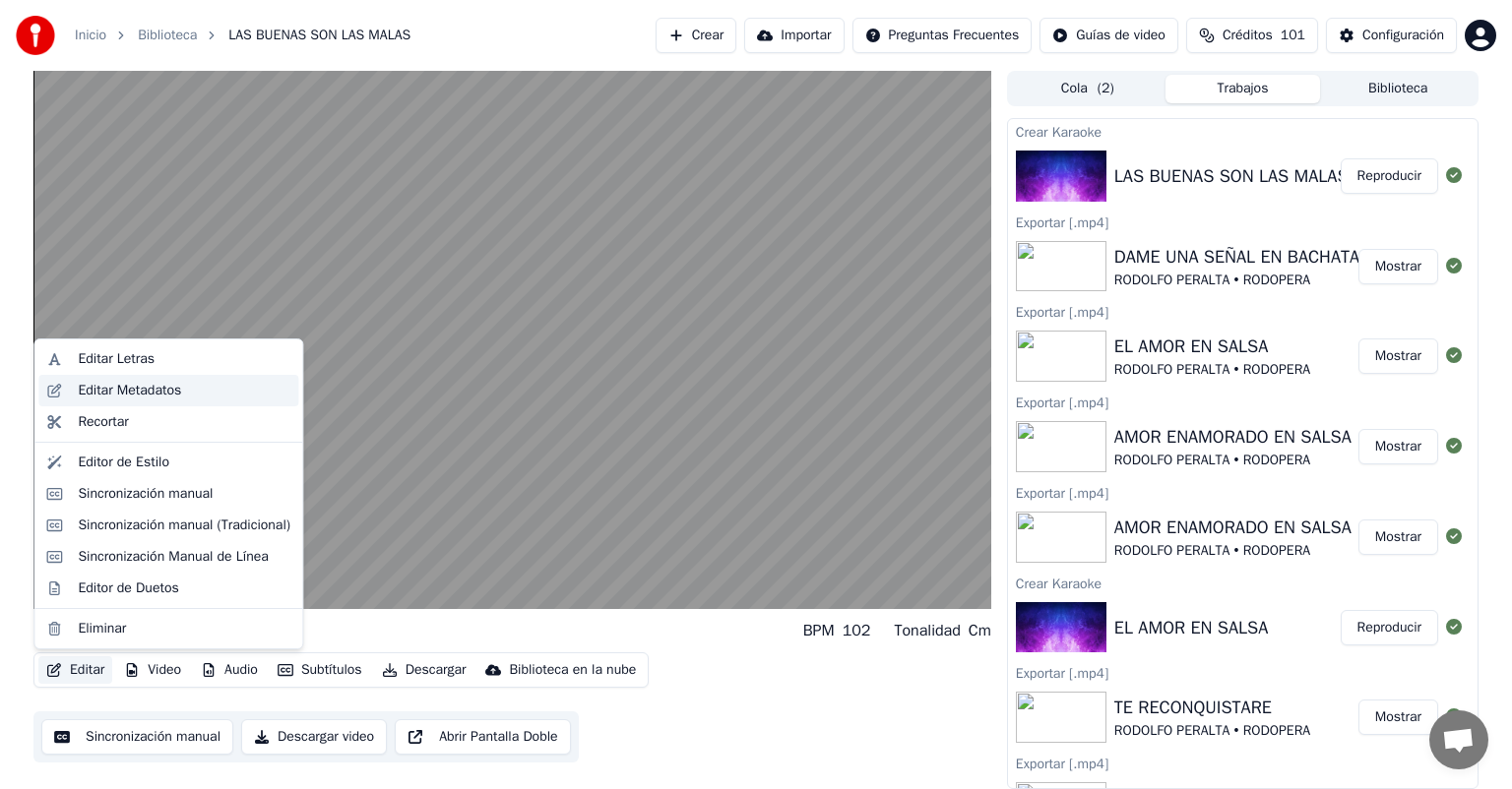 click on "Editar Metadatos" at bounding box center [129, 391] 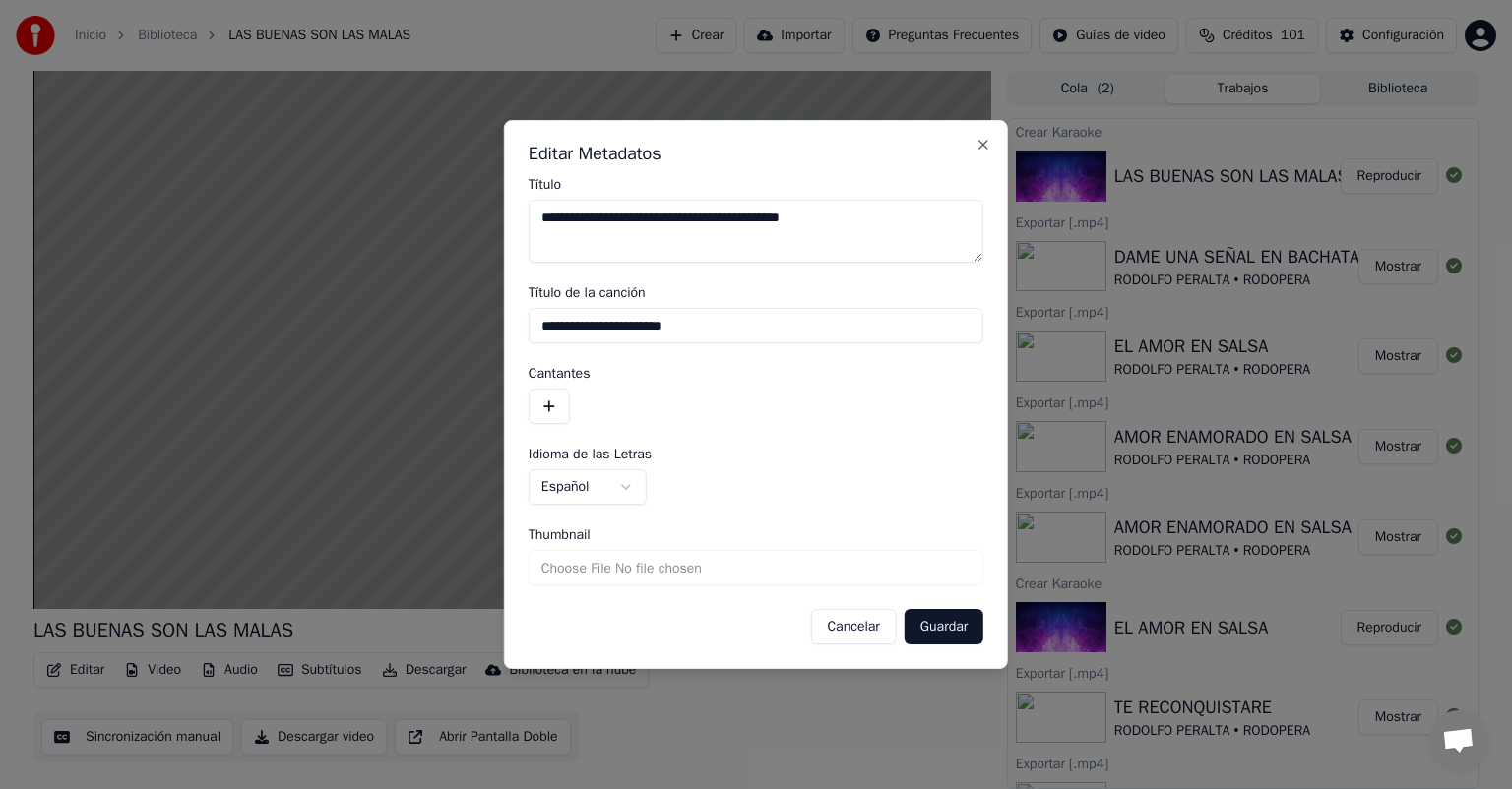 click on "**********" at bounding box center (756, 231) 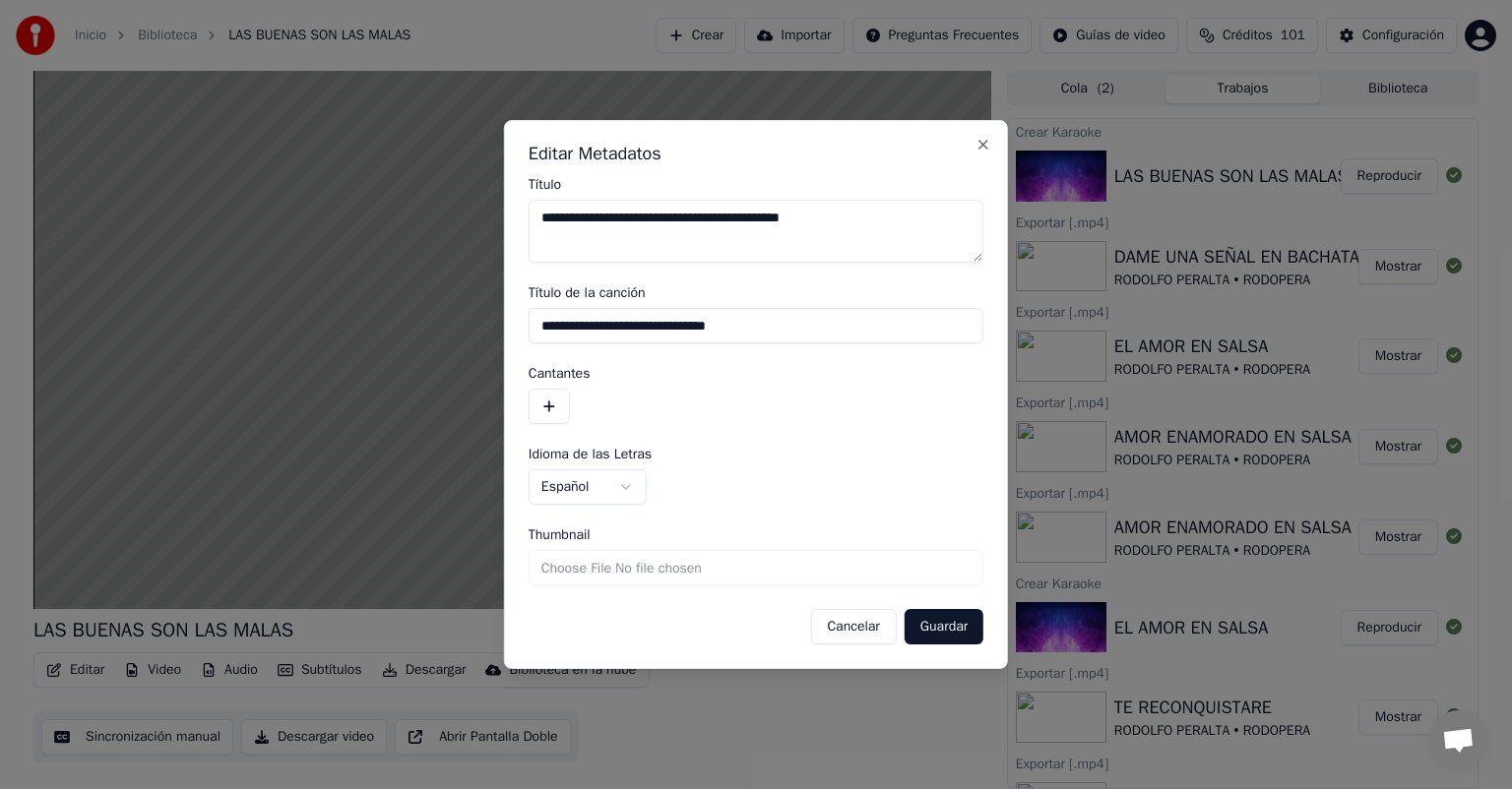 type on "**********" 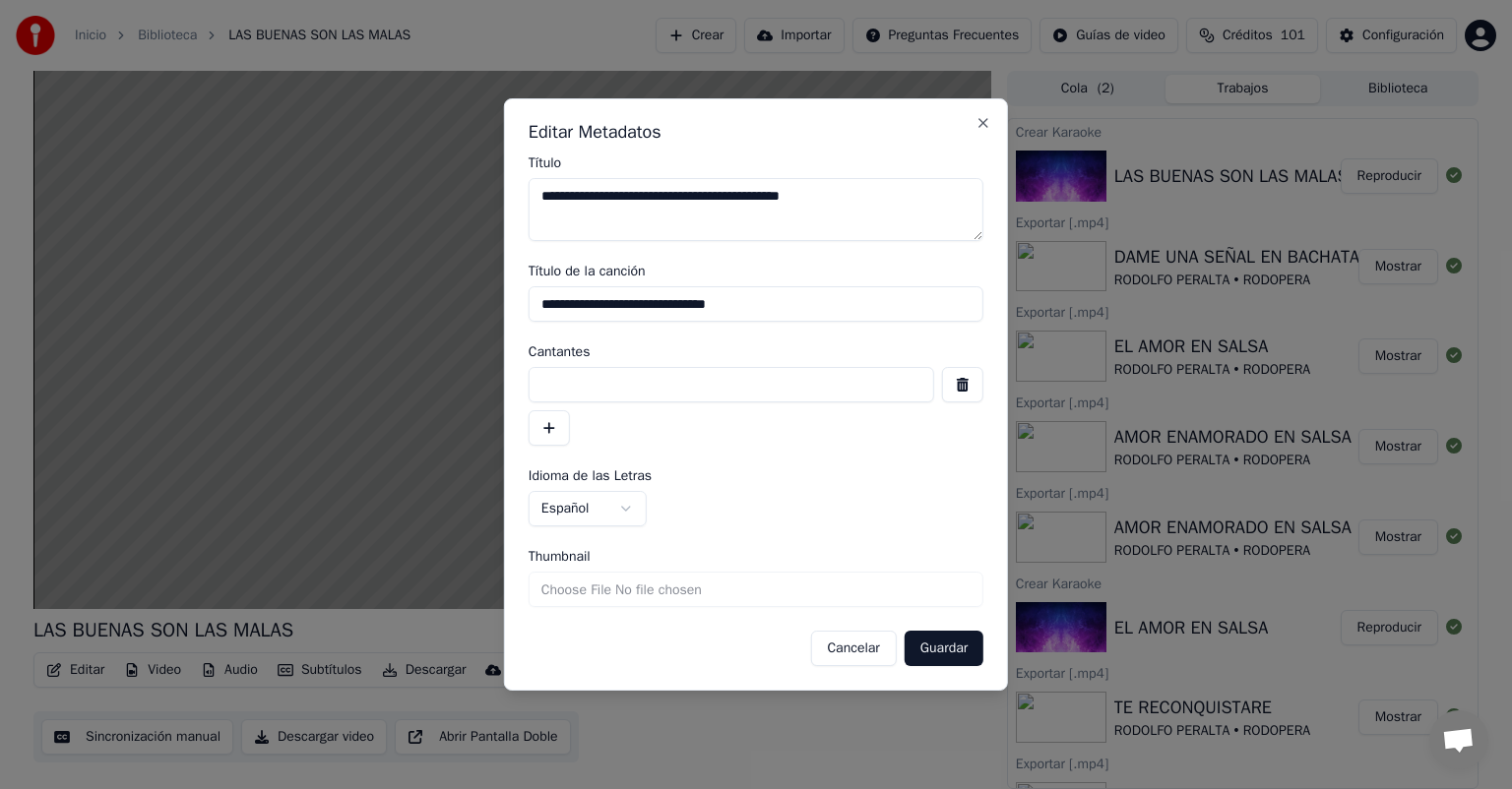 click at bounding box center (731, 385) 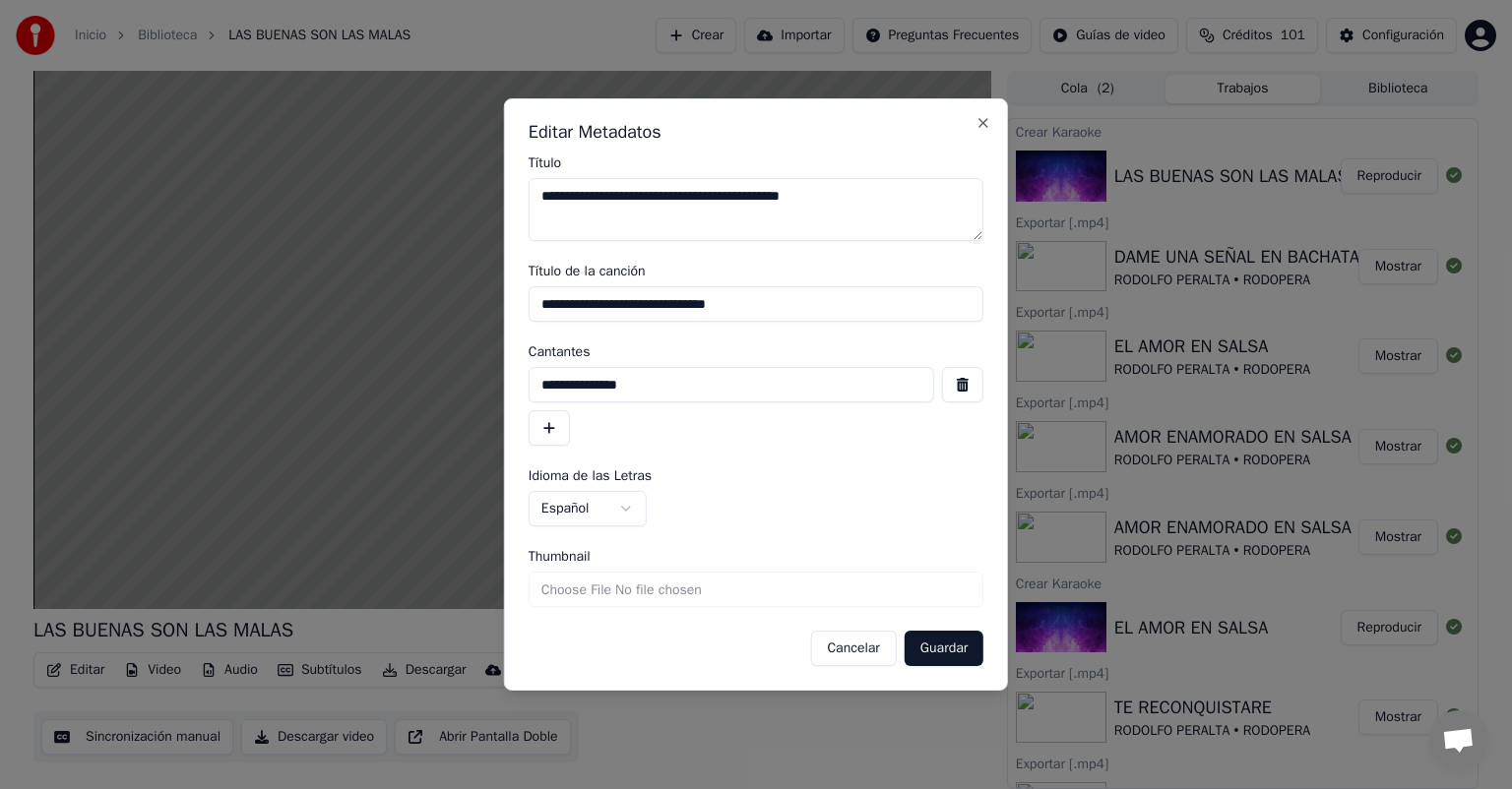type on "**********" 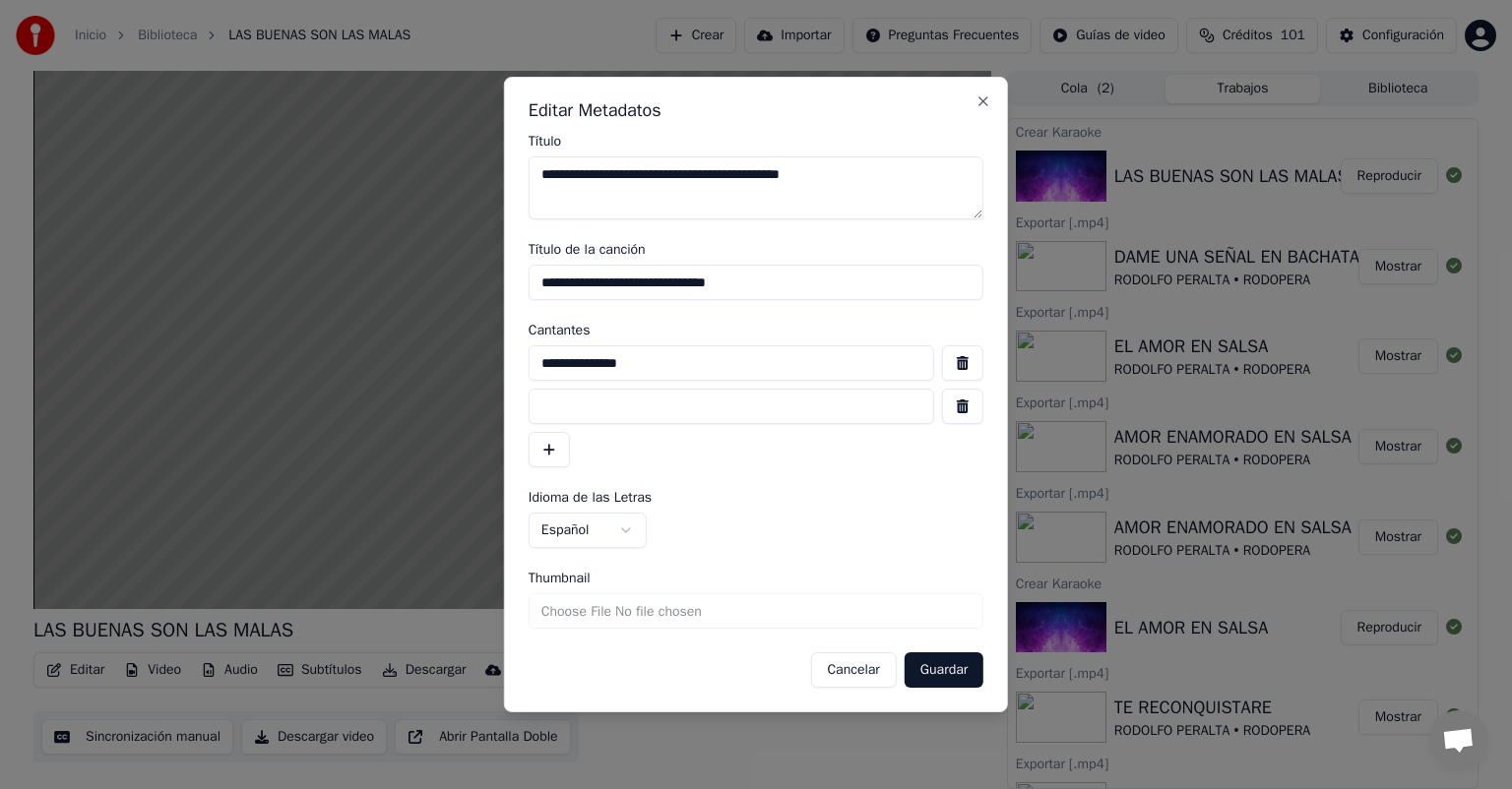 click at bounding box center [731, 406] 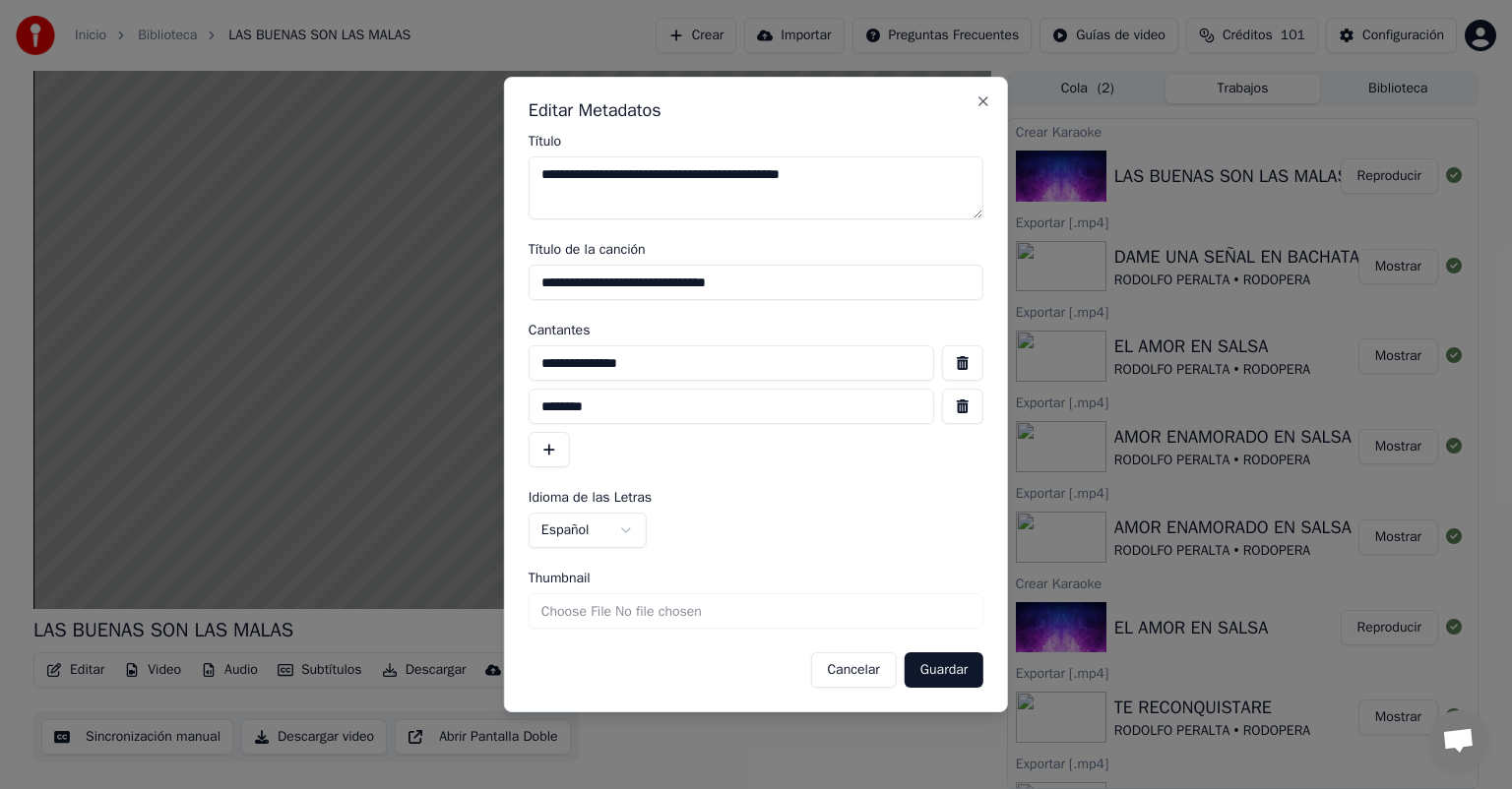 type on "********" 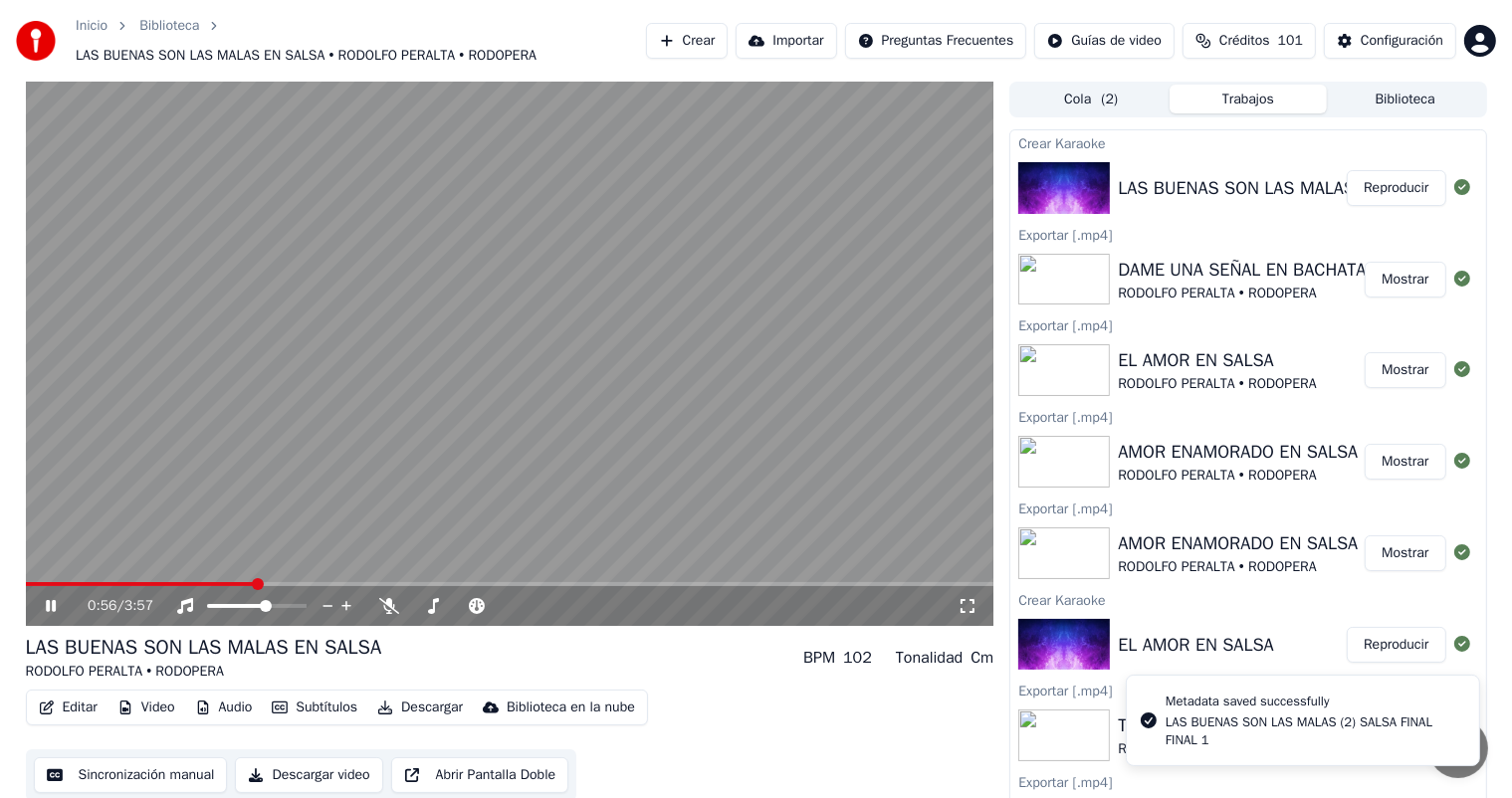 click at bounding box center (140, 584) 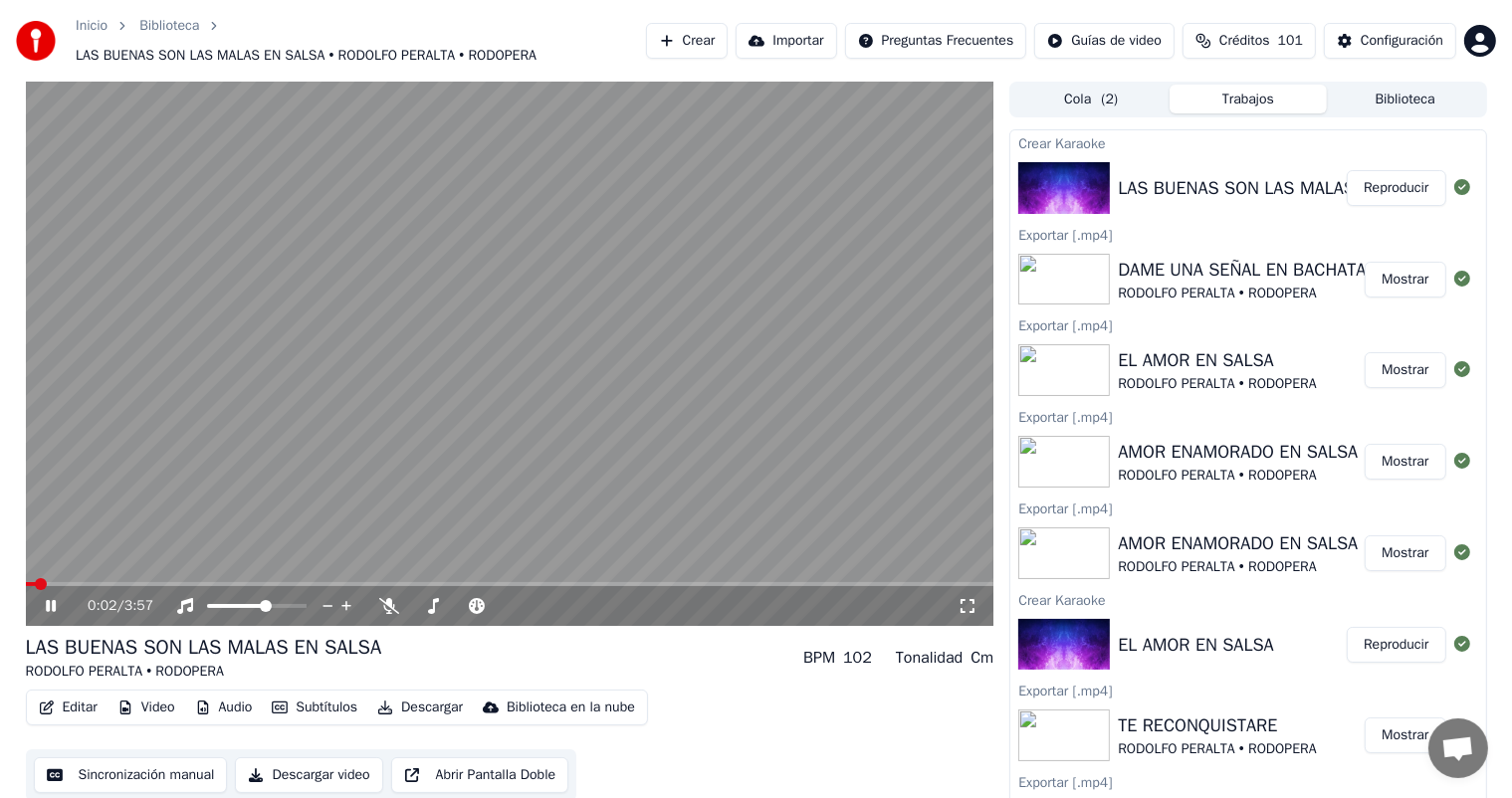 click on "0:02  /  3:57 LAS BUENAS SON LAS MALAS EN SALSA RODOLFO PERALTA • RODOPERA BPM 102 Tonalidad Cm Editar Video Audio Subtítulos Descargar Biblioteca en la nube Sincronización manual Descargar video Abrir Pantalla Doble Cola ( 2 ) Trabajos Biblioteca Crear Karaoke LAS BUENAS SON LAS MALAS (2) SALSA FINAL FINAL 1 Reproducir Exportar [.mp4] DAME UNA SEÑAL EN BACHATA RODOLFO PERALTA • RODOPERA Mostrar Exportar [.mp4] EL AMOR EN SALSA RODOLFO PERALTA • RODOPERA Mostrar Exportar [.mp4] AMOR ENAMORADO EN SALSA RODOLFO PERALTA • RODOPERA Mostrar Exportar [.mp4] AMOR ENAMORADO EN SALSA RODOLFO PERALTA • RODOPERA Mostrar Crear Karaoke EL AMOR EN SALSA Reproducir Exportar [.mp4] TE RECONQUISTARE RODOLFO PERALTA • RODOPERA Mostrar Exportar [.mp4] AMOR INVISIBLE EN BACHATA RODOLFO PERALTA • RODOPERA Mostrar Exportar [.mp4] EN SILENCIO BACHATA C RODOLFO PERALTA • RODOPERA Mostrar Exportar [.mp4] NO PODRÁS EN BACHATA RODOLFO PERALTA • RODOPERA Mostrar Exportar [.mp4] NO PODRÁS SALSA Mostrar Mostrar" at bounding box center (756, 445) 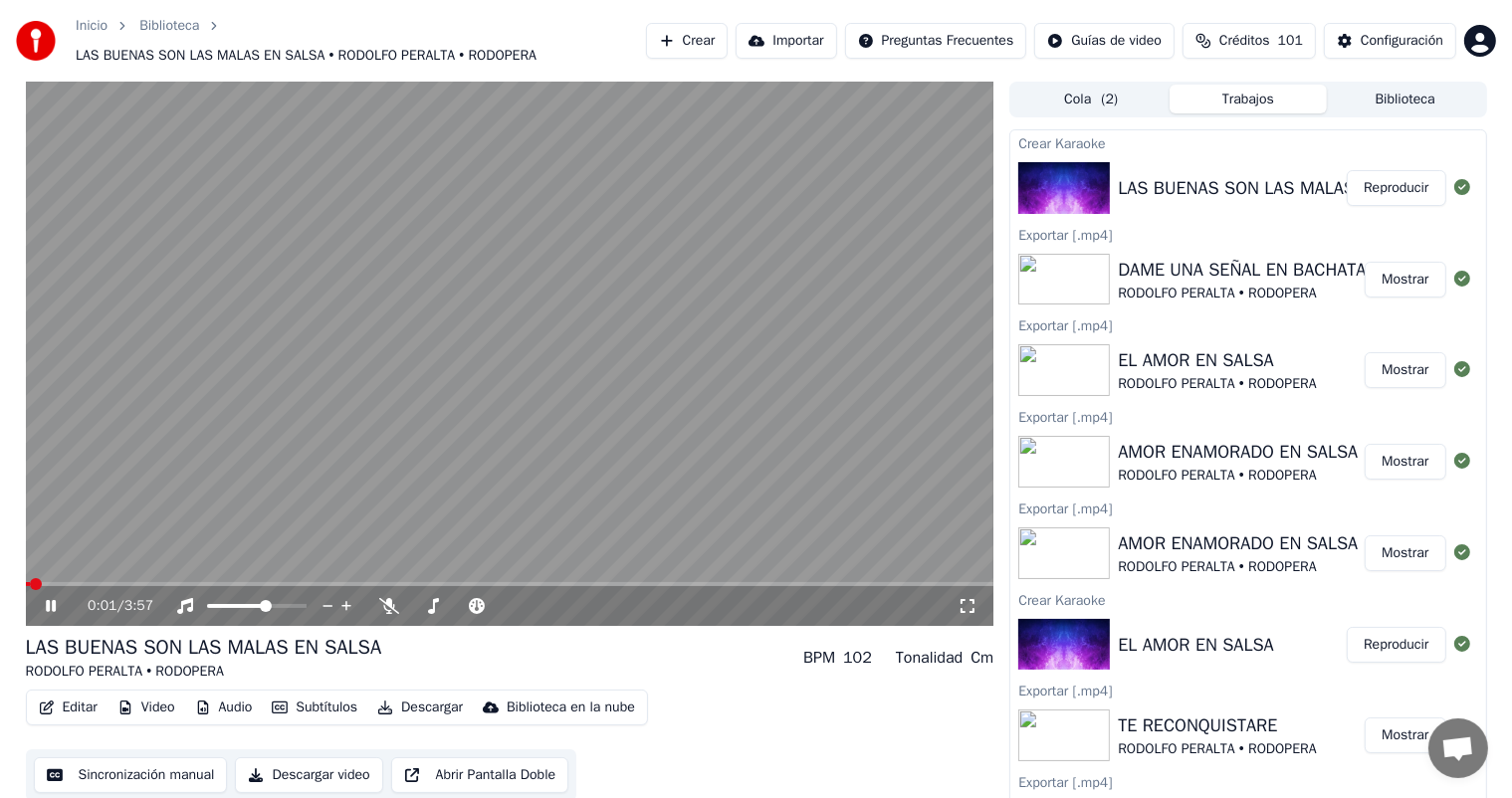 click at bounding box center [28, 584] 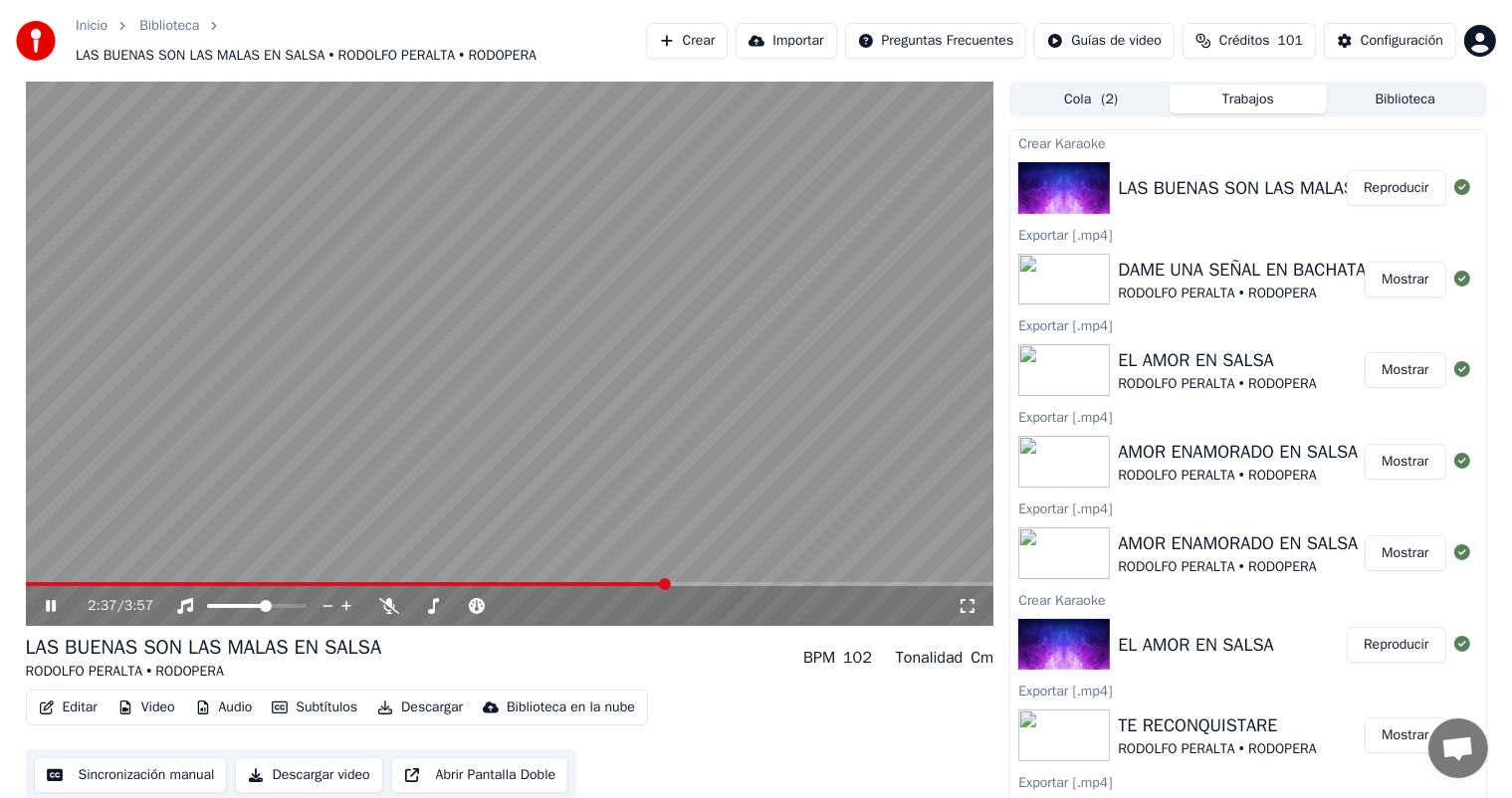 click 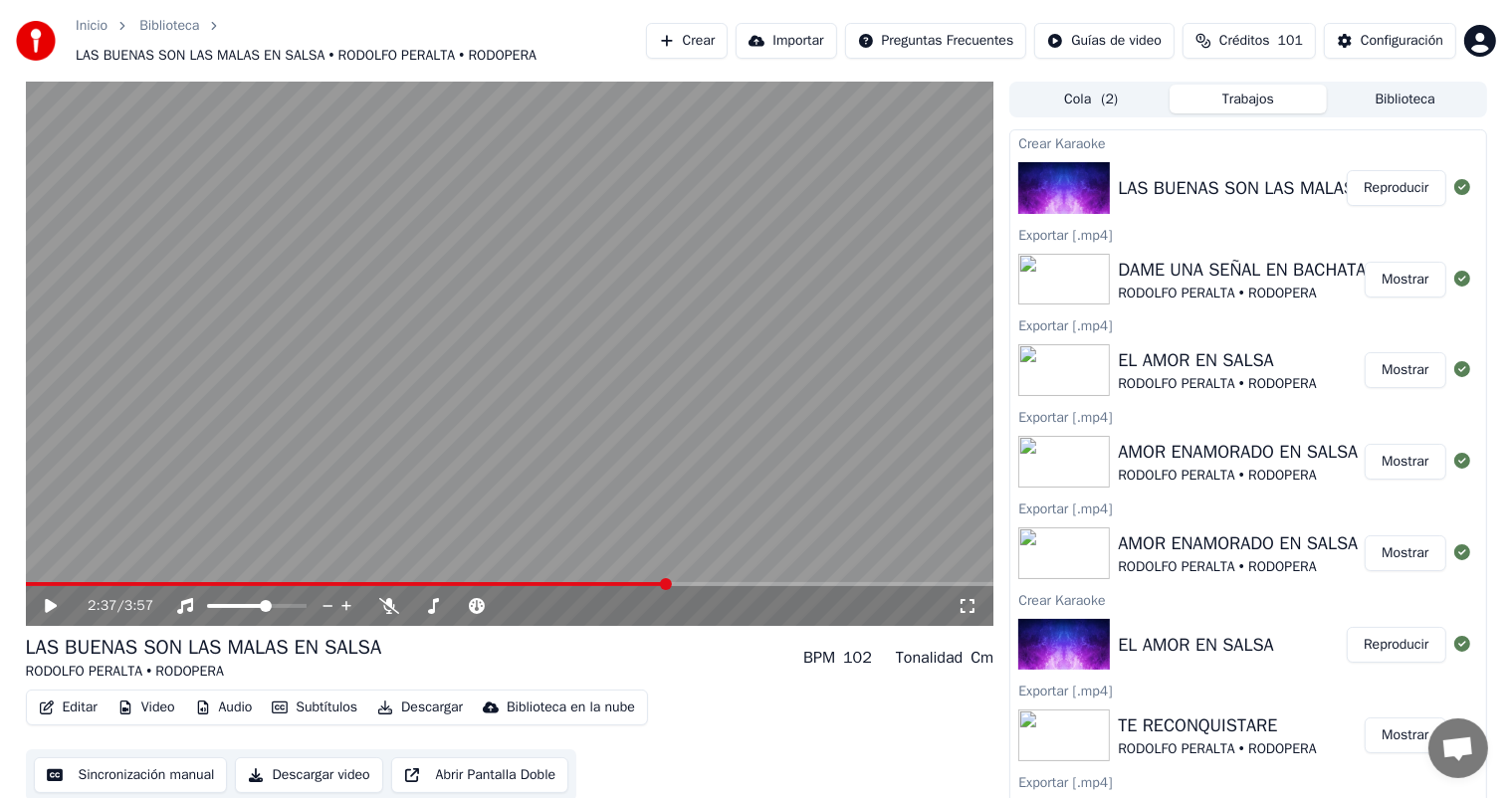 click on "Editar" at bounding box center (68, 707) 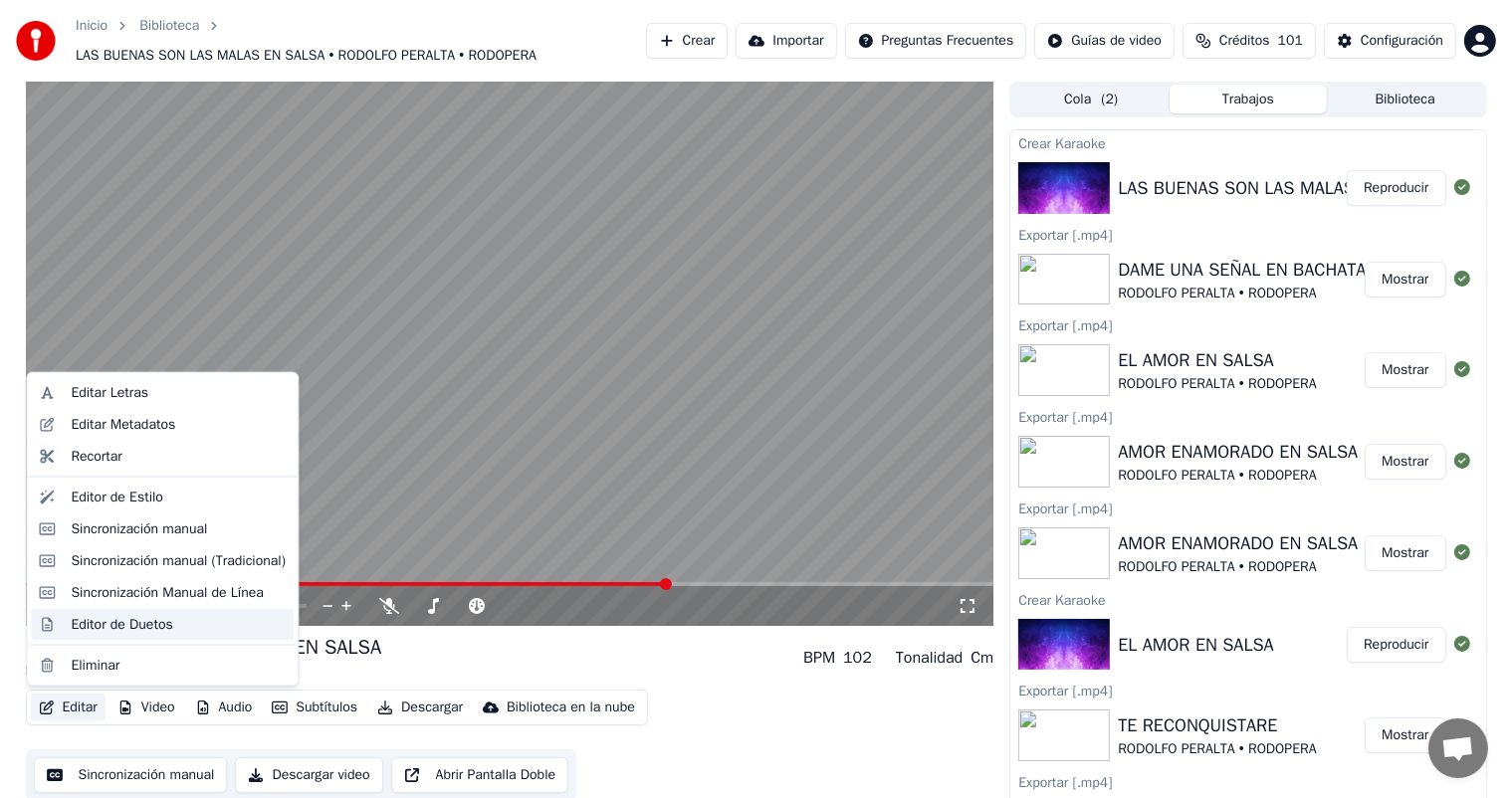 click on "Editor de Duetos" at bounding box center [121, 624] 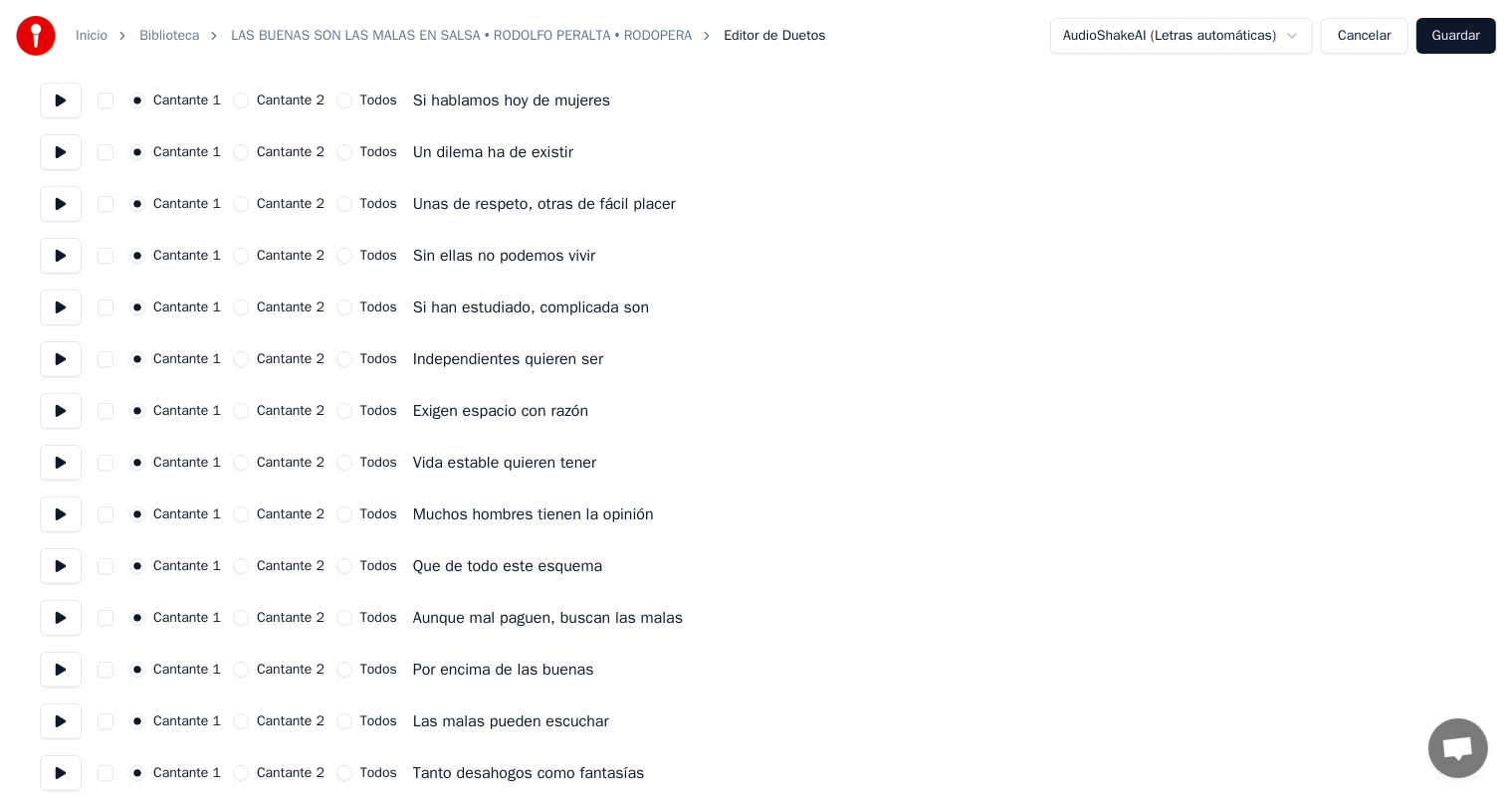 scroll, scrollTop: 199, scrollLeft: 0, axis: vertical 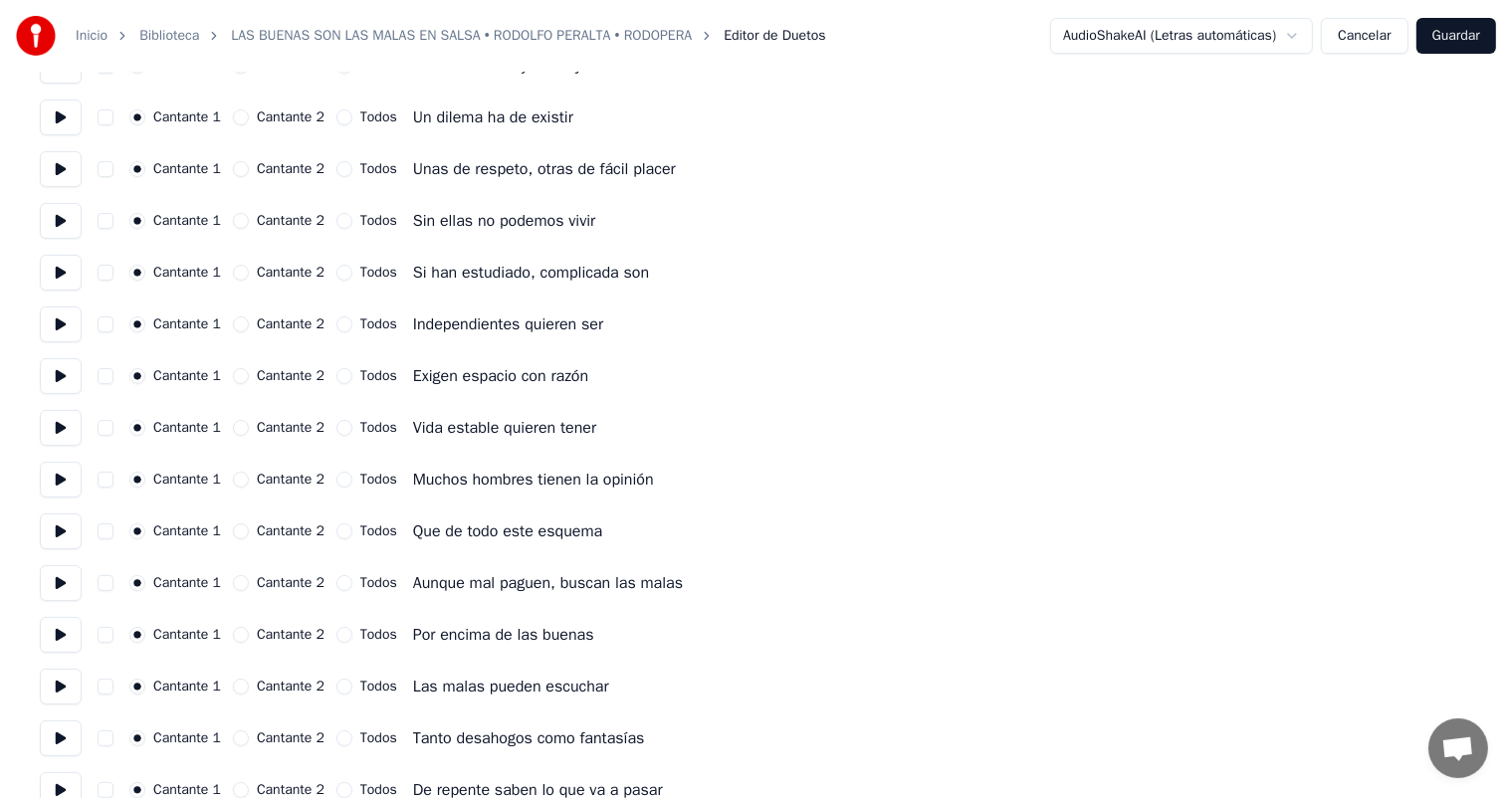 click at bounding box center (106, 480) 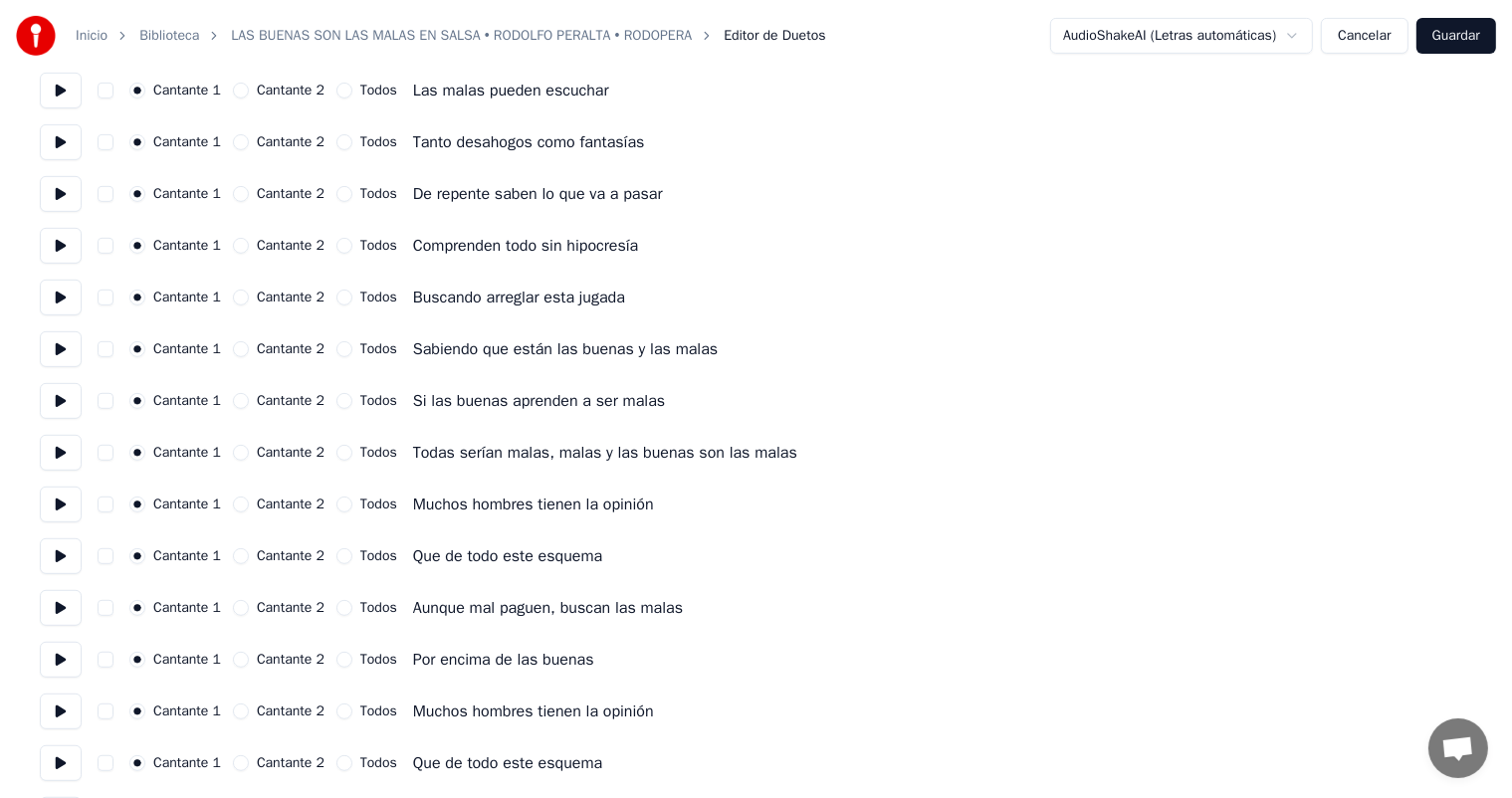 scroll, scrollTop: 796, scrollLeft: 0, axis: vertical 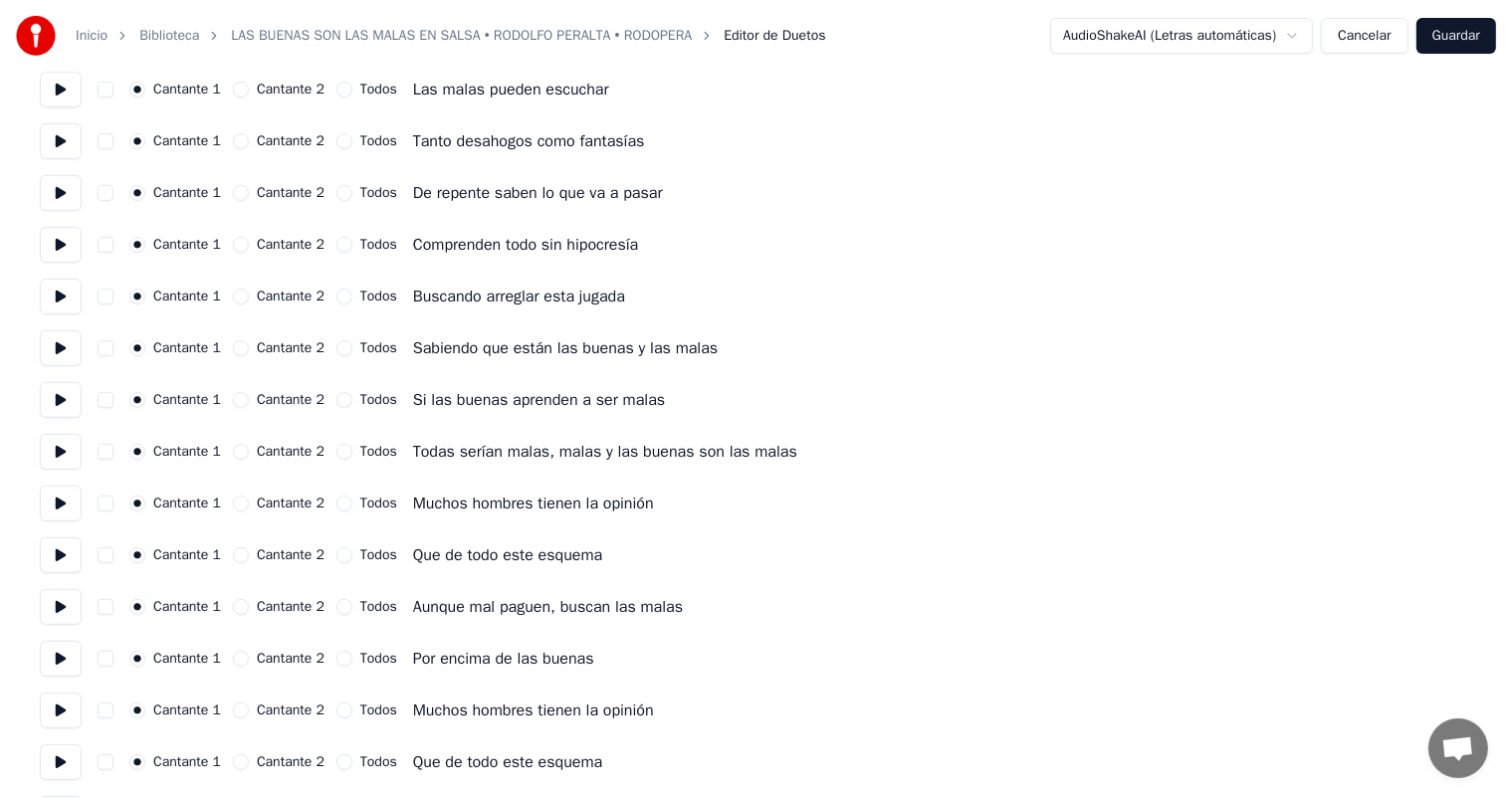 click at bounding box center [106, 503] 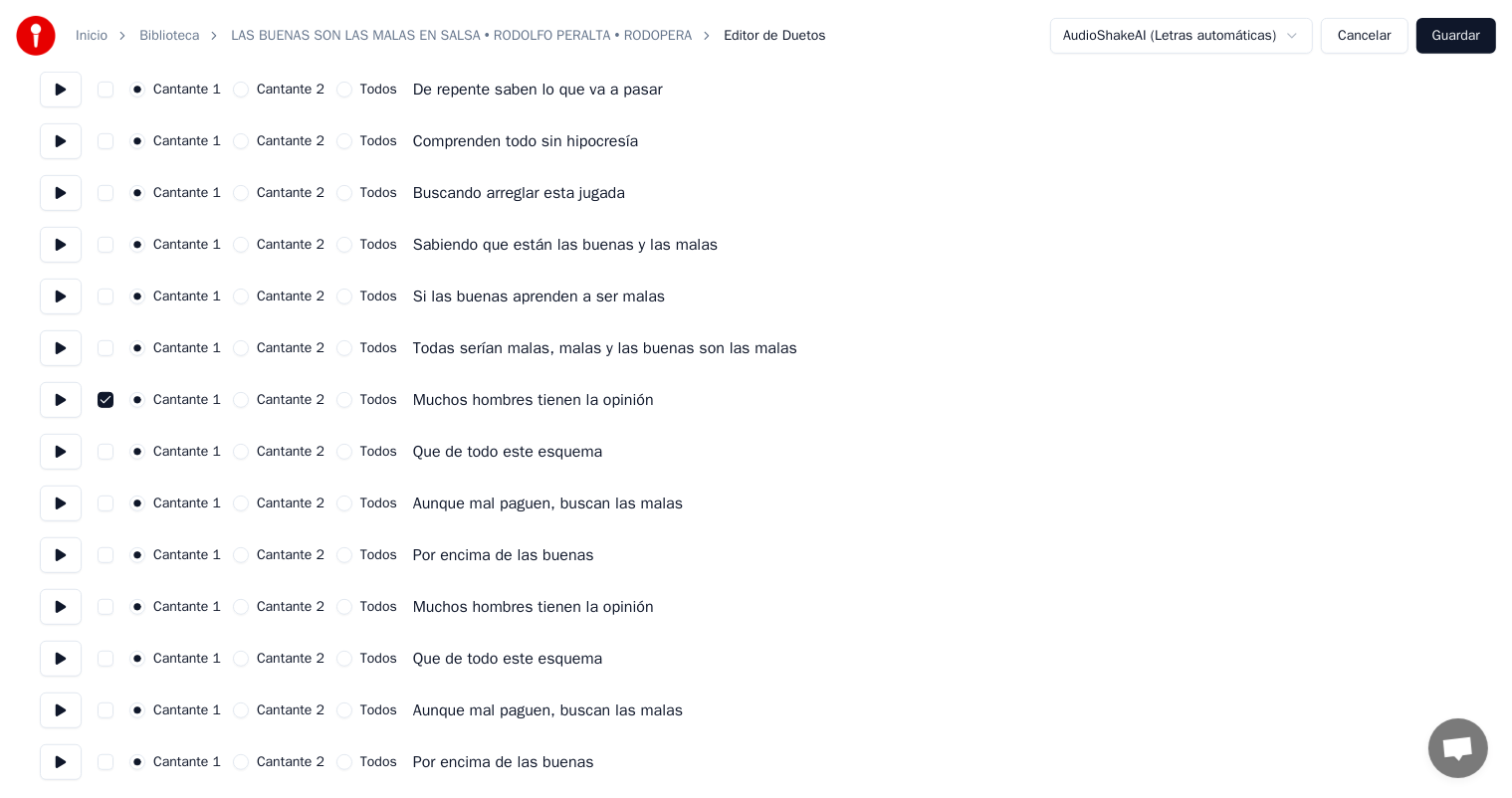 scroll, scrollTop: 901, scrollLeft: 0, axis: vertical 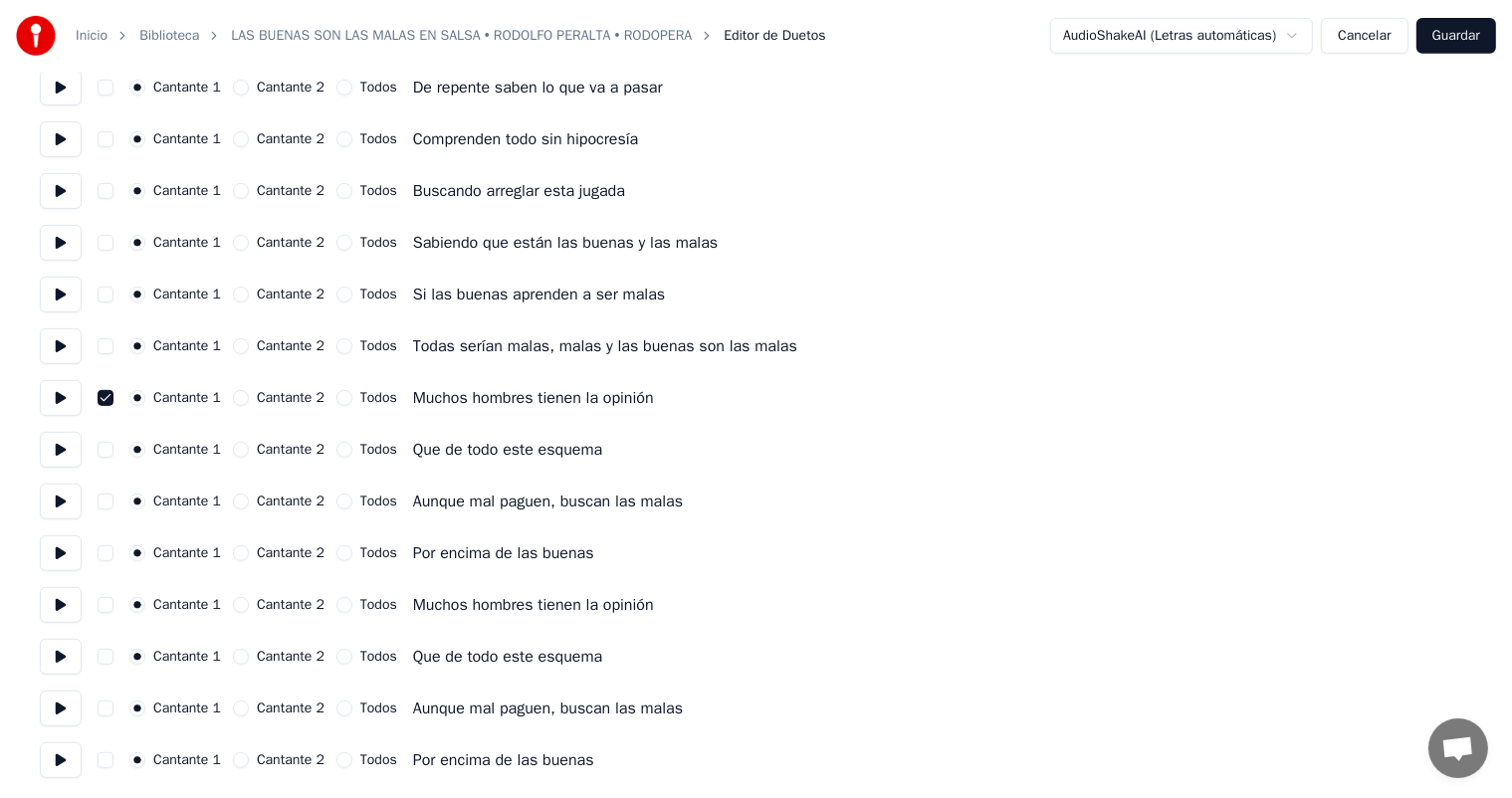 click at bounding box center (106, 605) 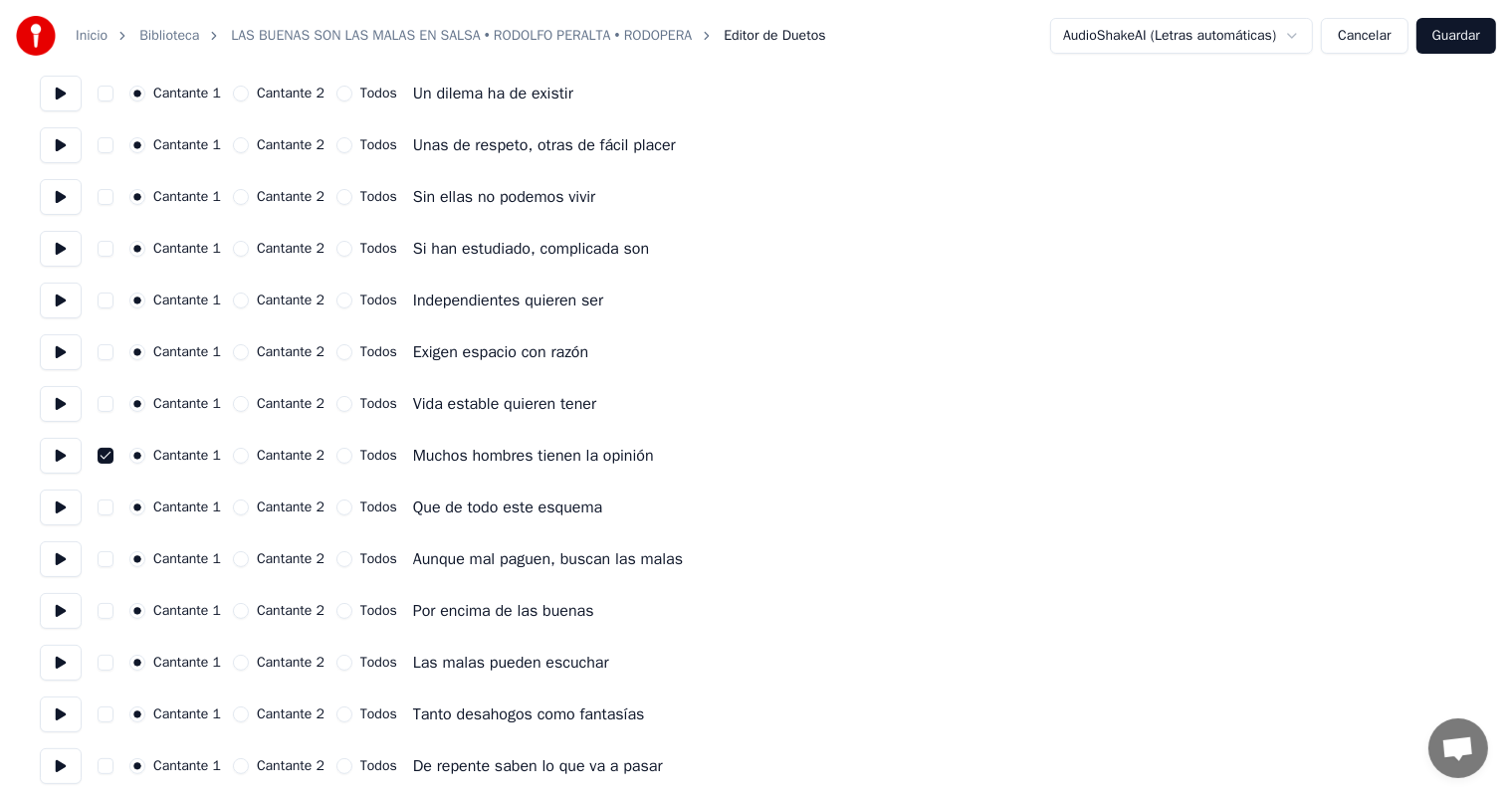 scroll, scrollTop: 6, scrollLeft: 0, axis: vertical 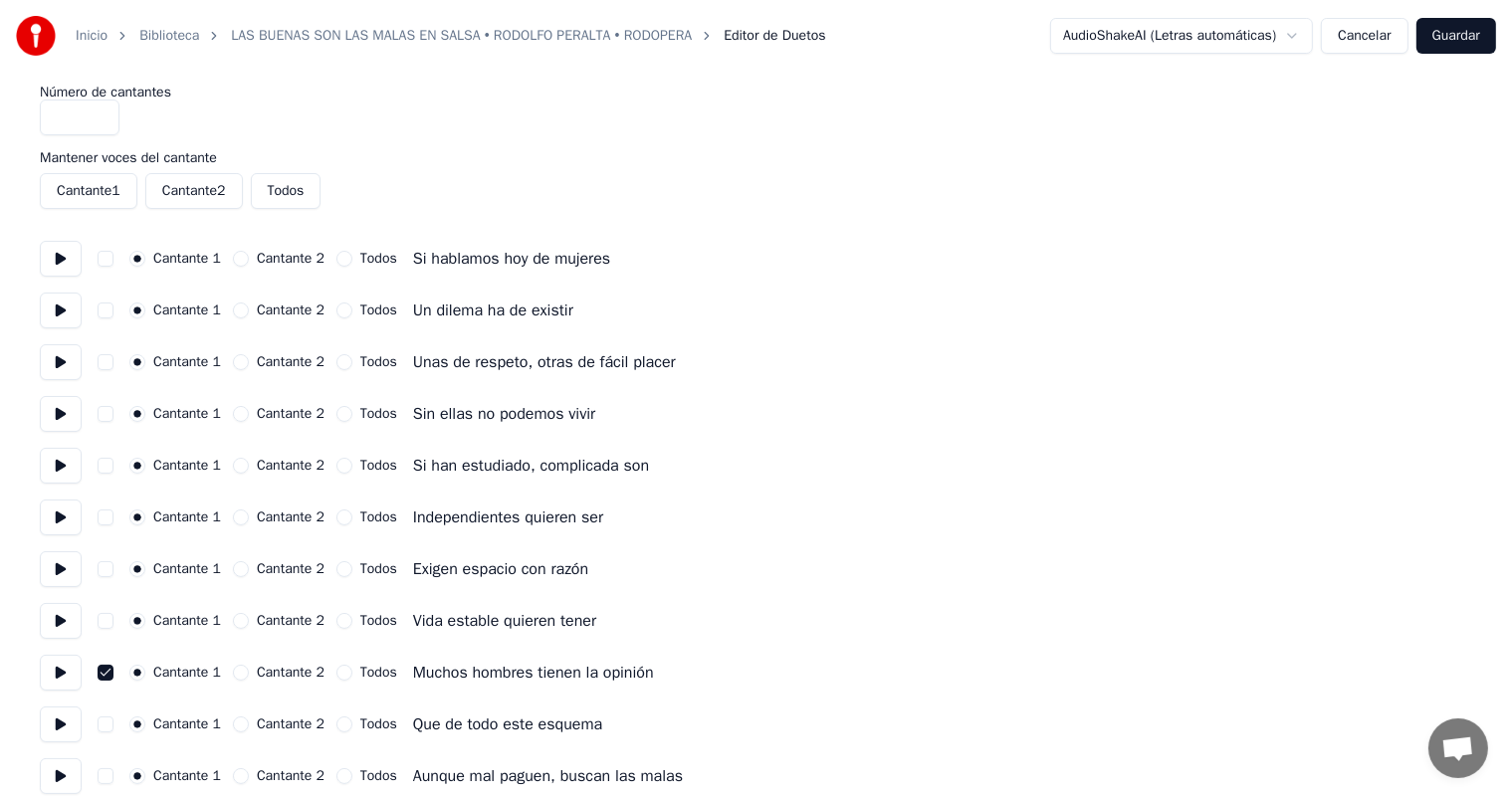 click on "Guardar" at bounding box center (1456, 36) 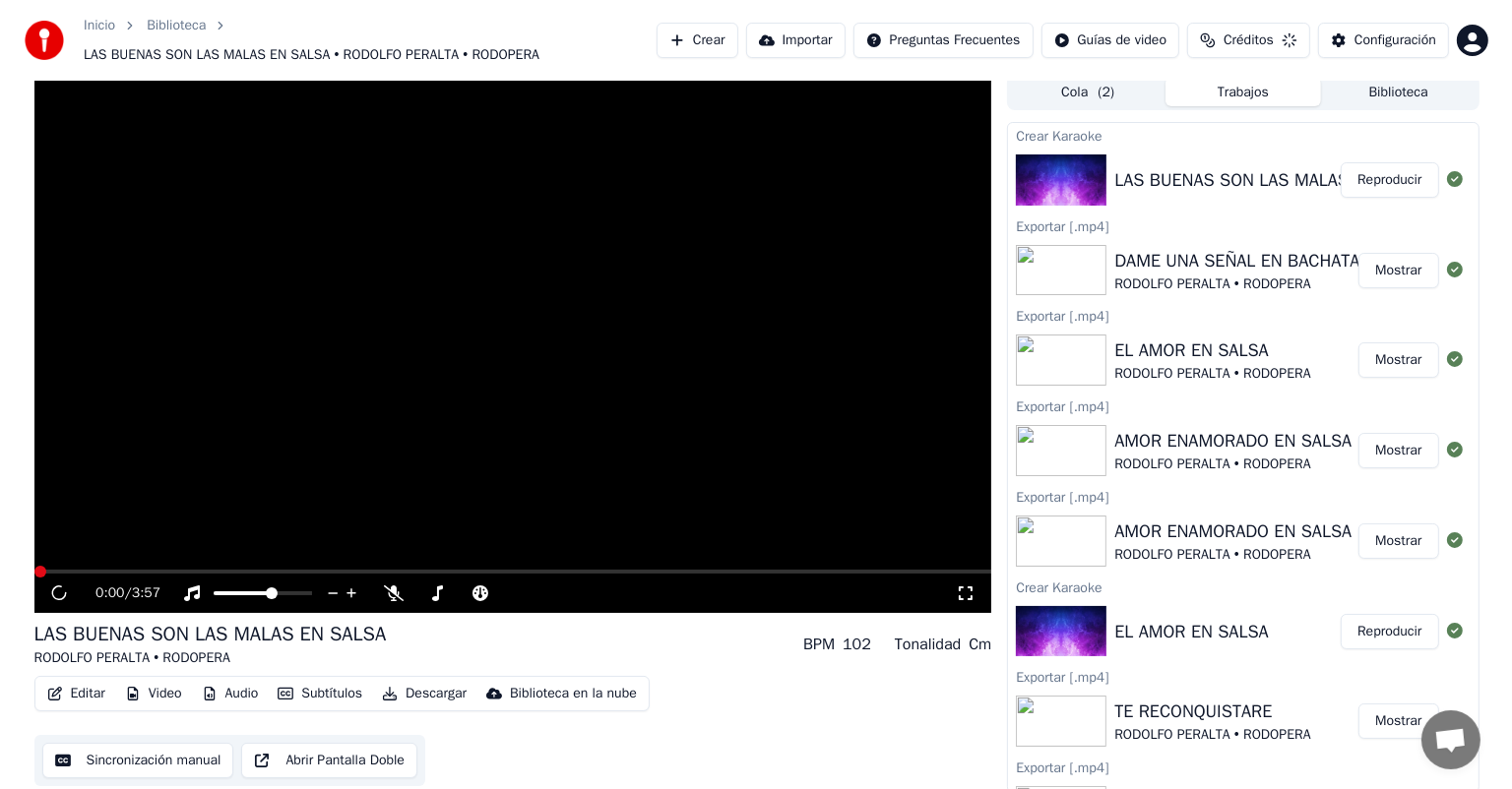 scroll, scrollTop: 0, scrollLeft: 0, axis: both 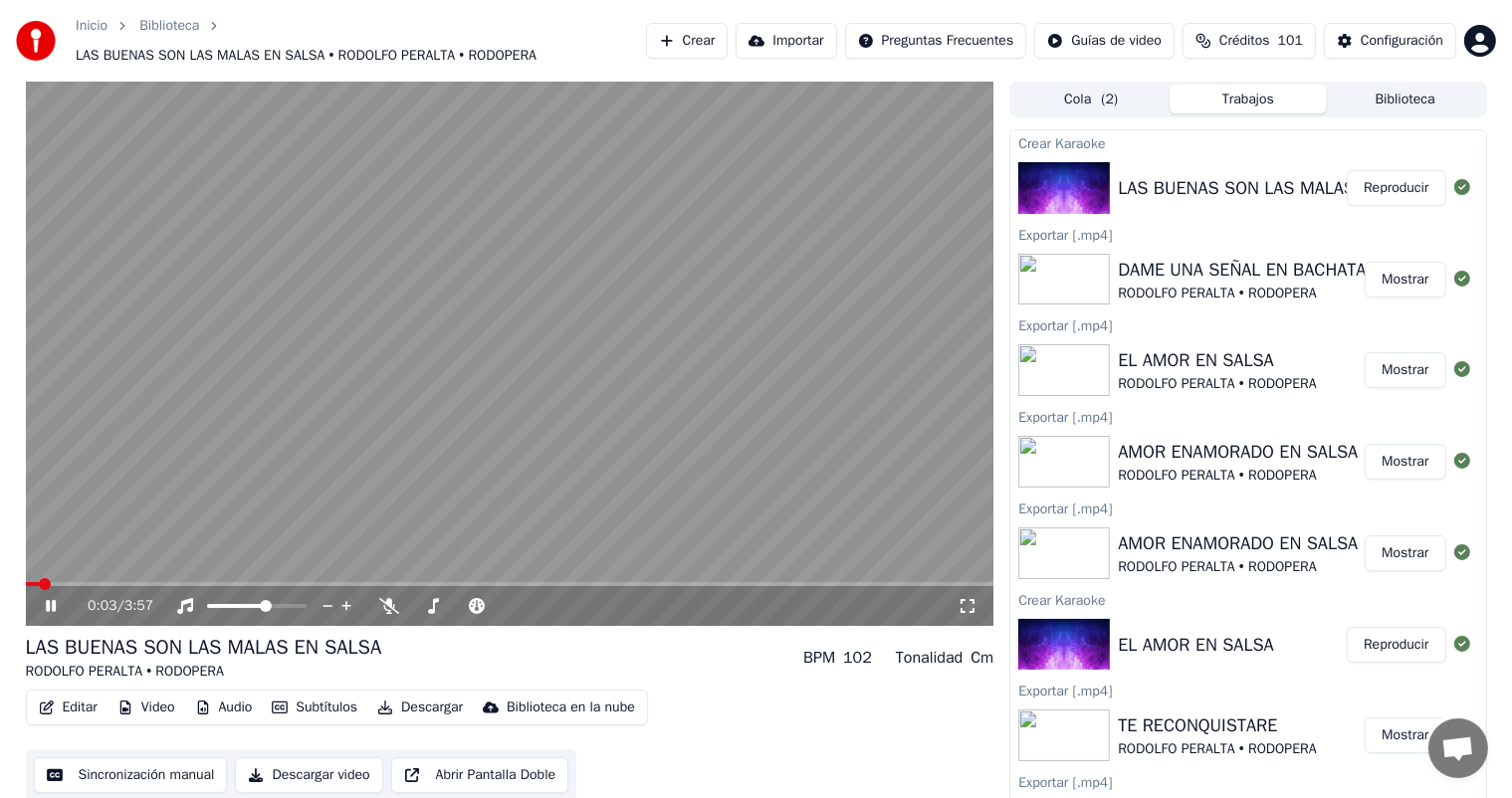 click 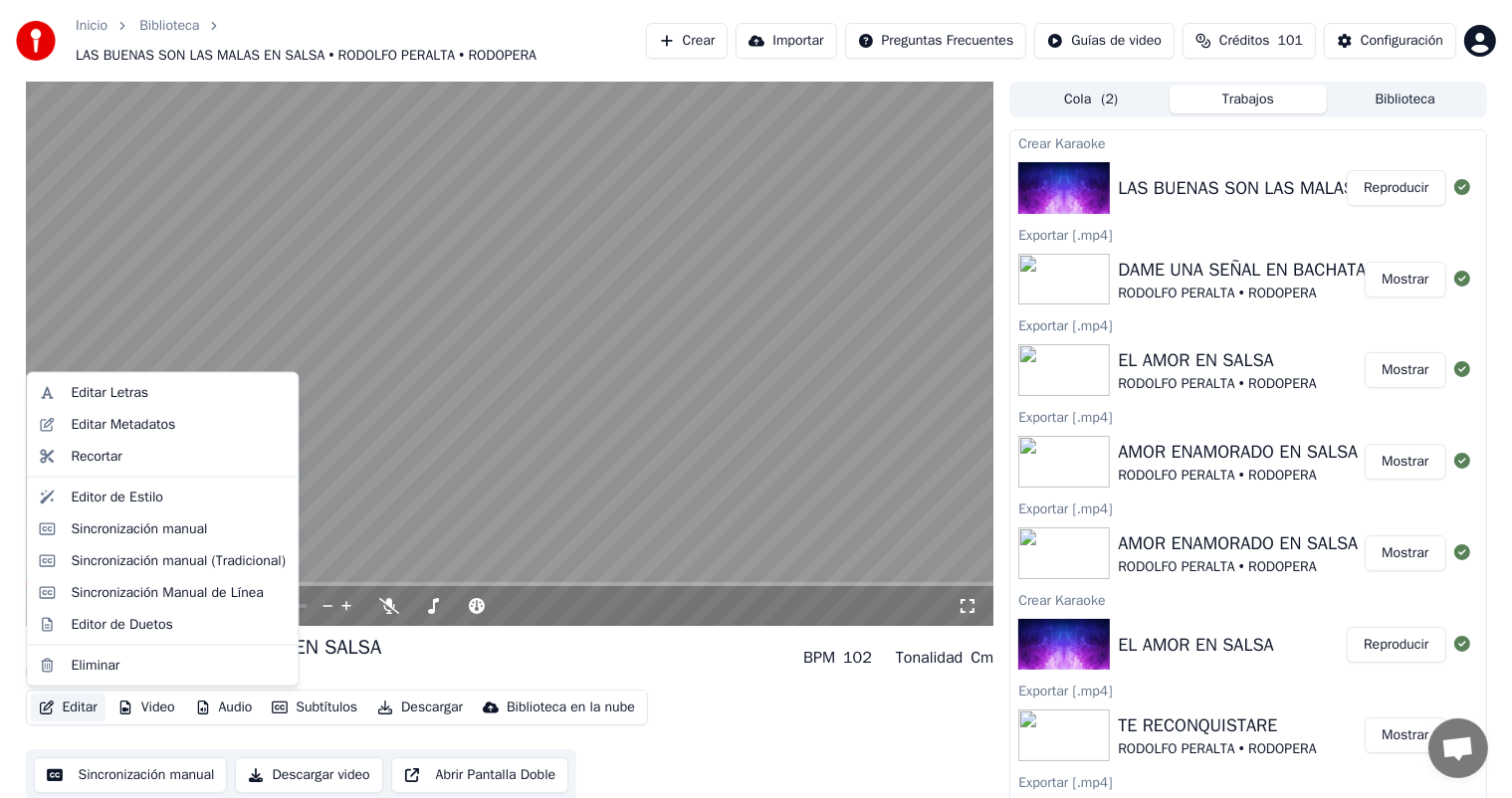 click on "Editar" at bounding box center [68, 707] 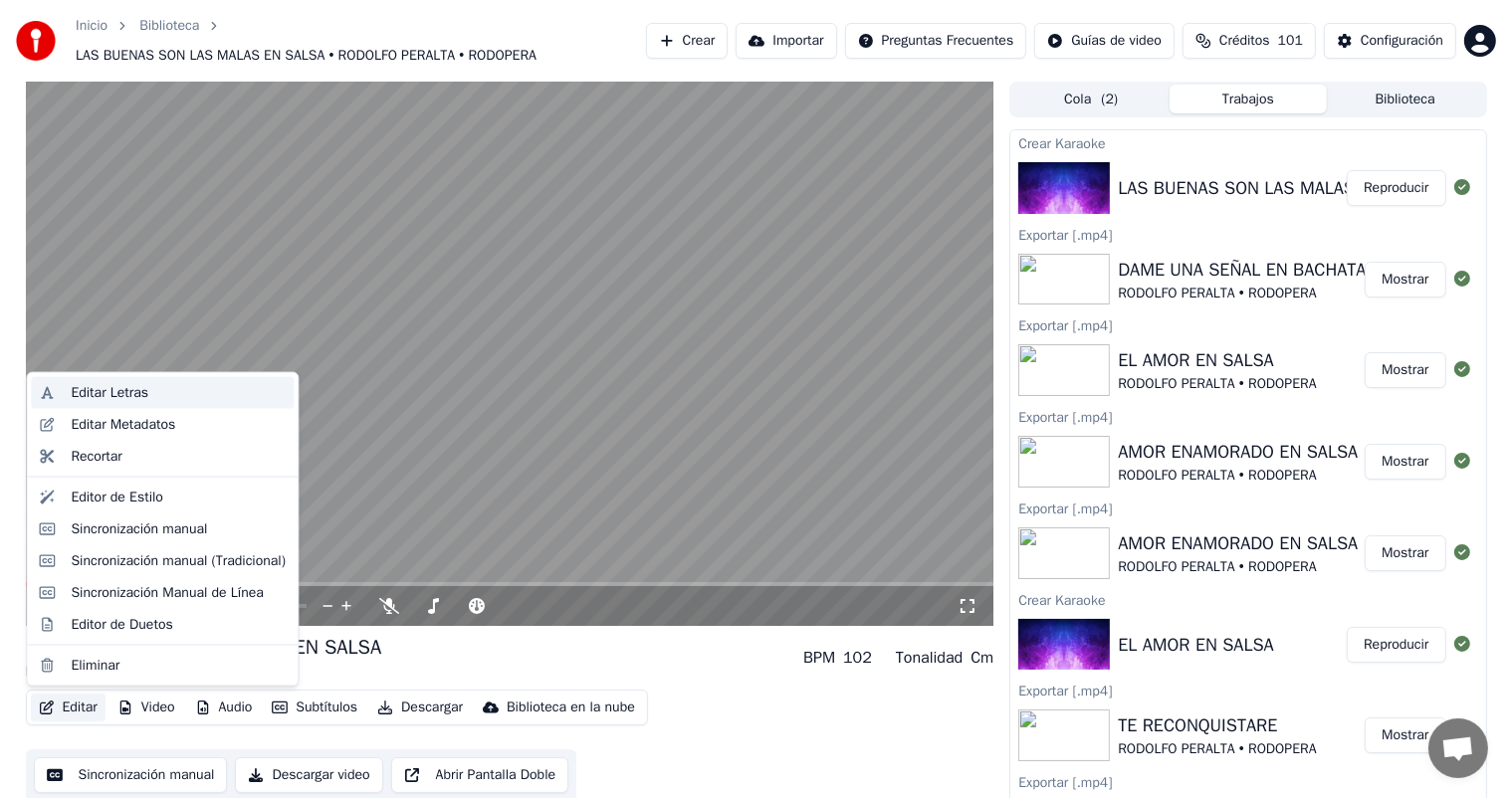 click on "Editar Letras" at bounding box center [109, 393] 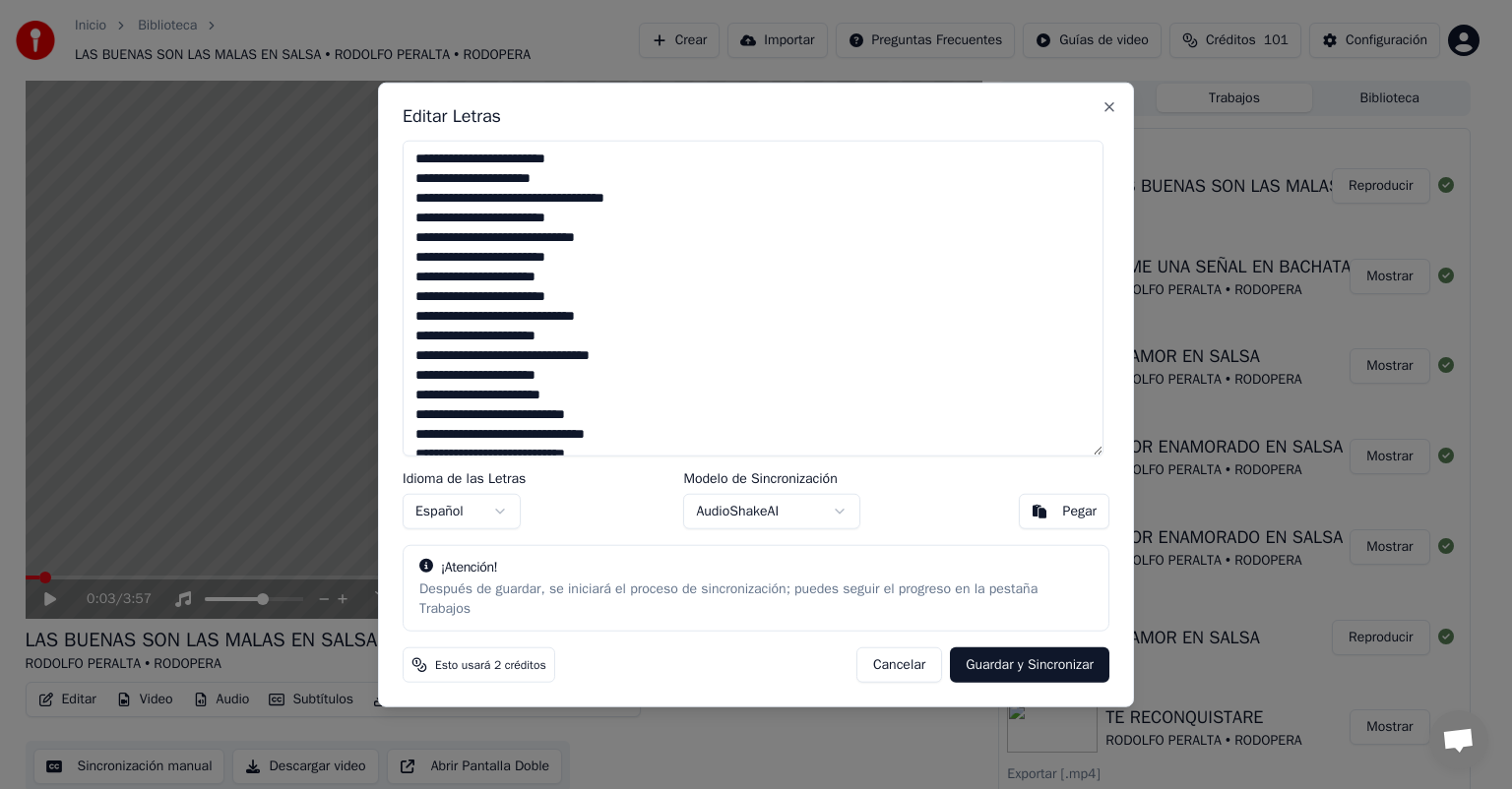 click on "**********" at bounding box center (753, 298) 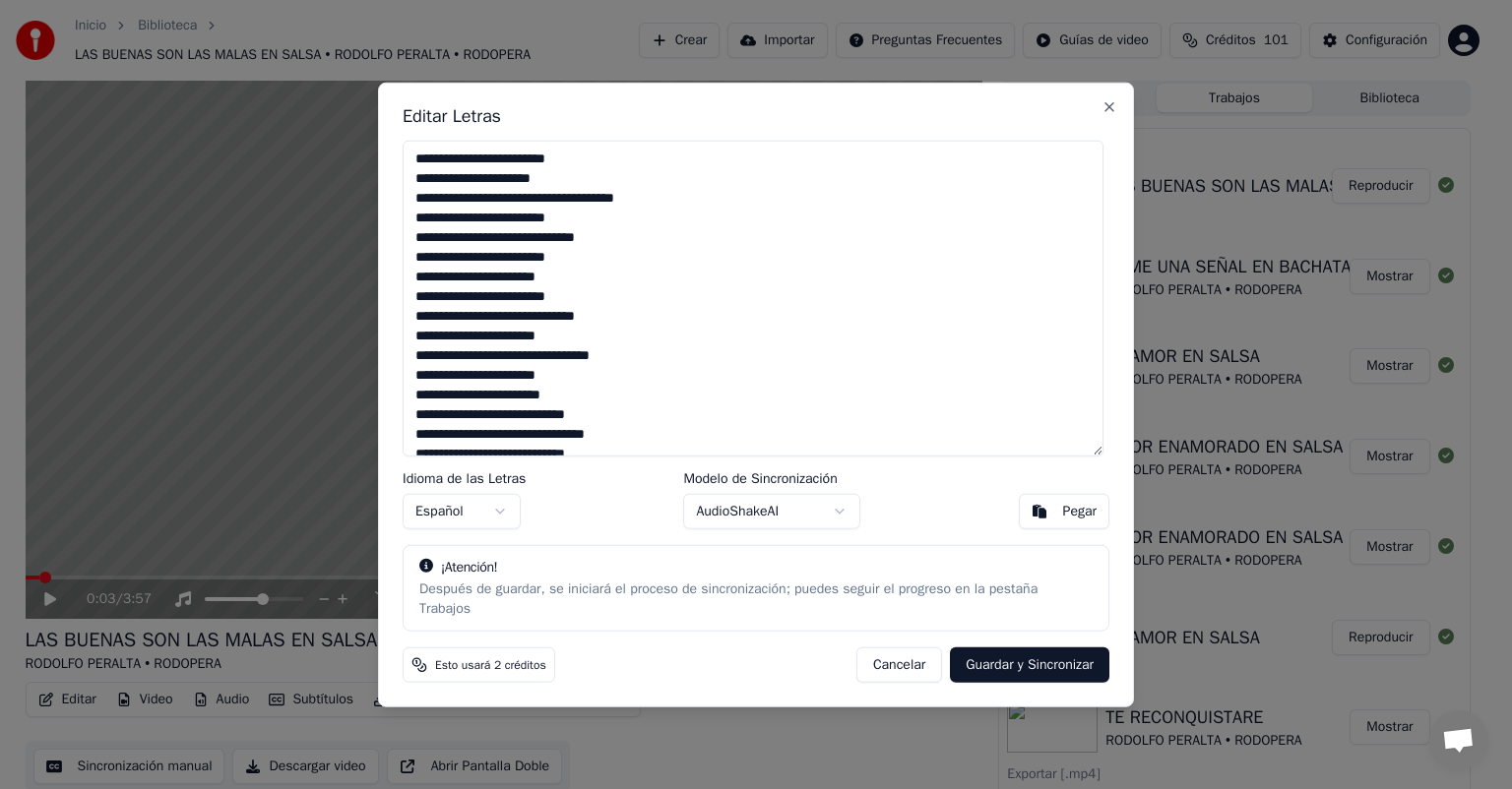 click on "**********" at bounding box center (753, 298) 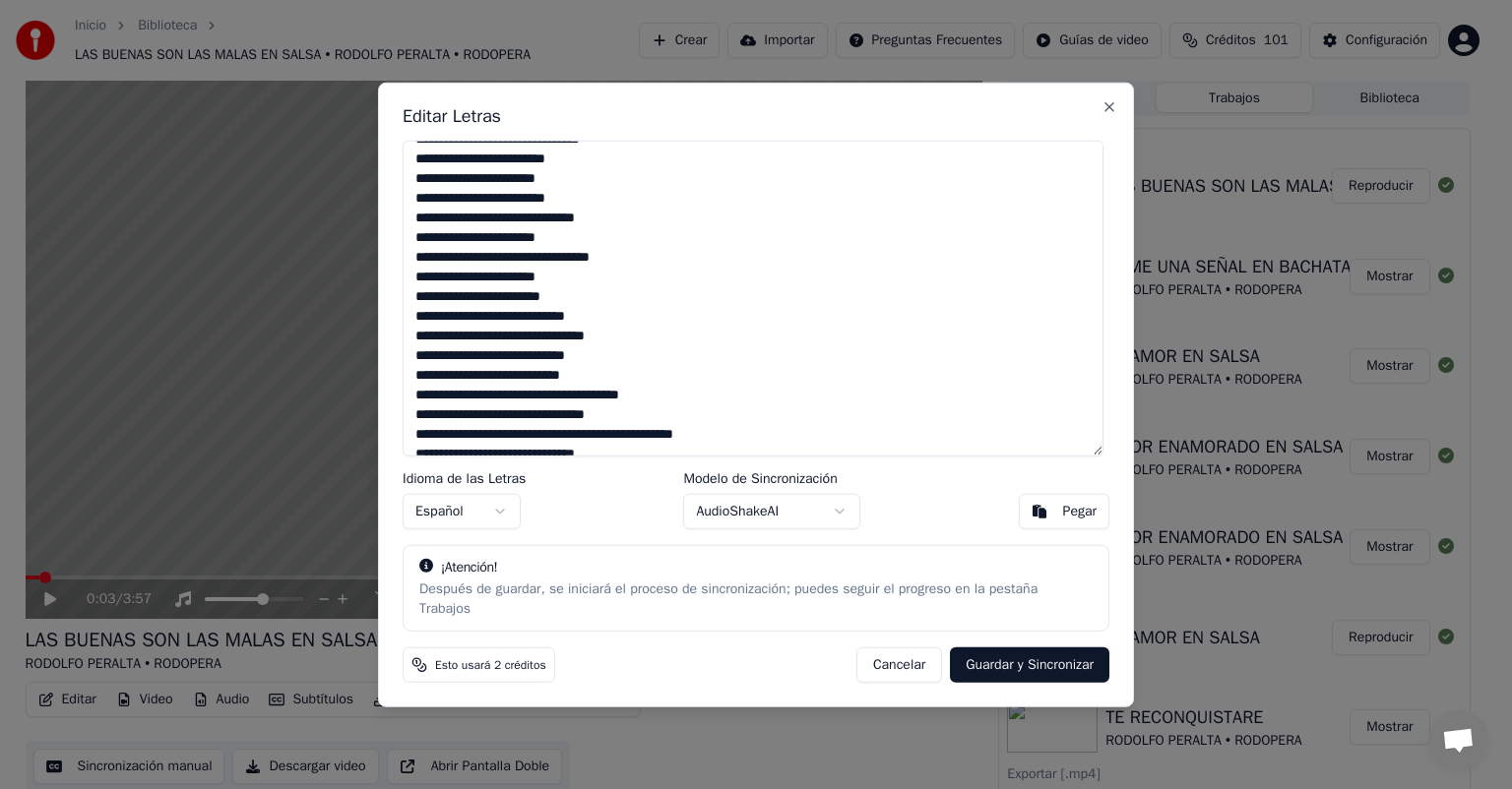 scroll, scrollTop: 197, scrollLeft: 0, axis: vertical 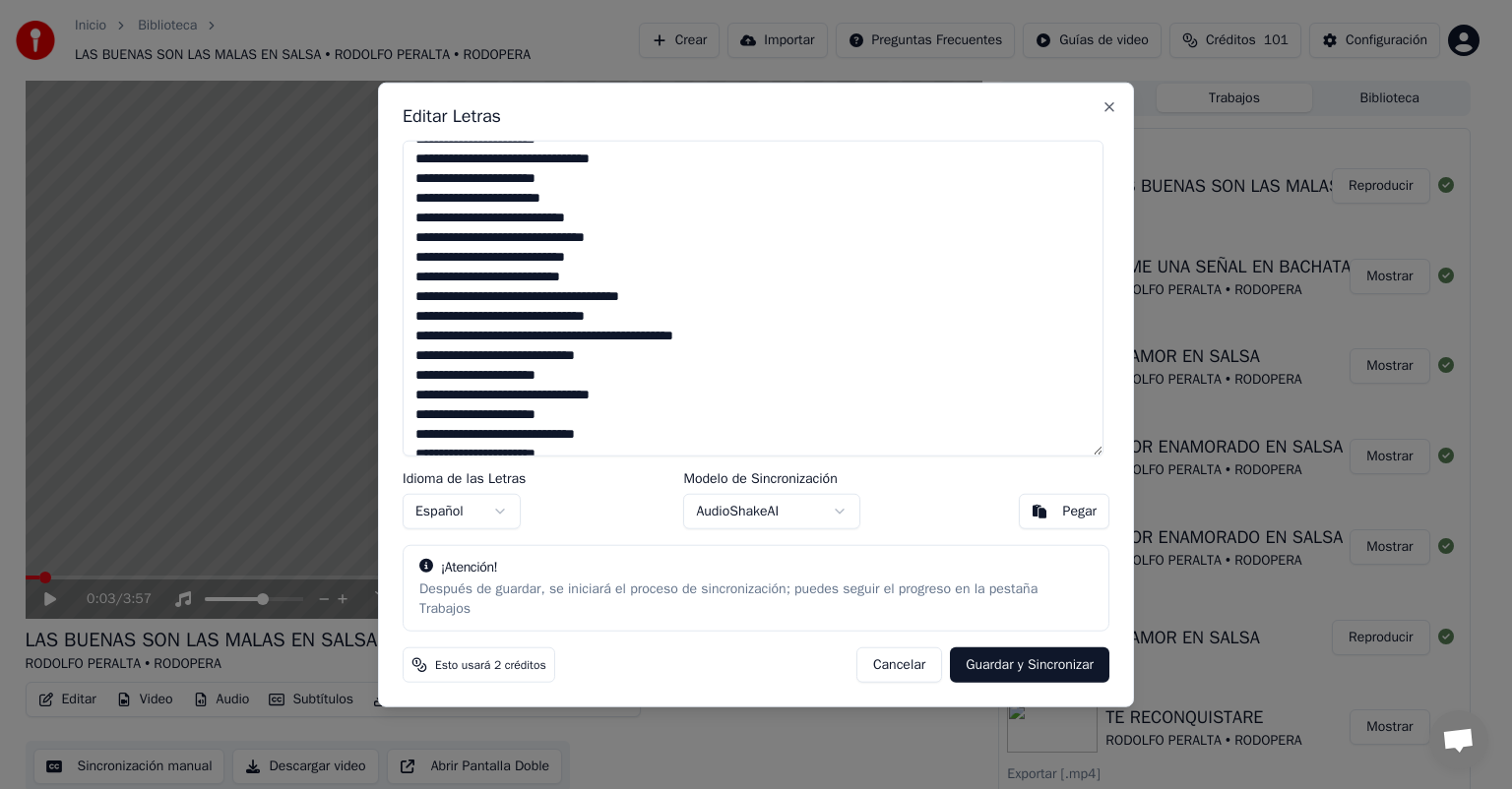 click on "**********" at bounding box center (753, 298) 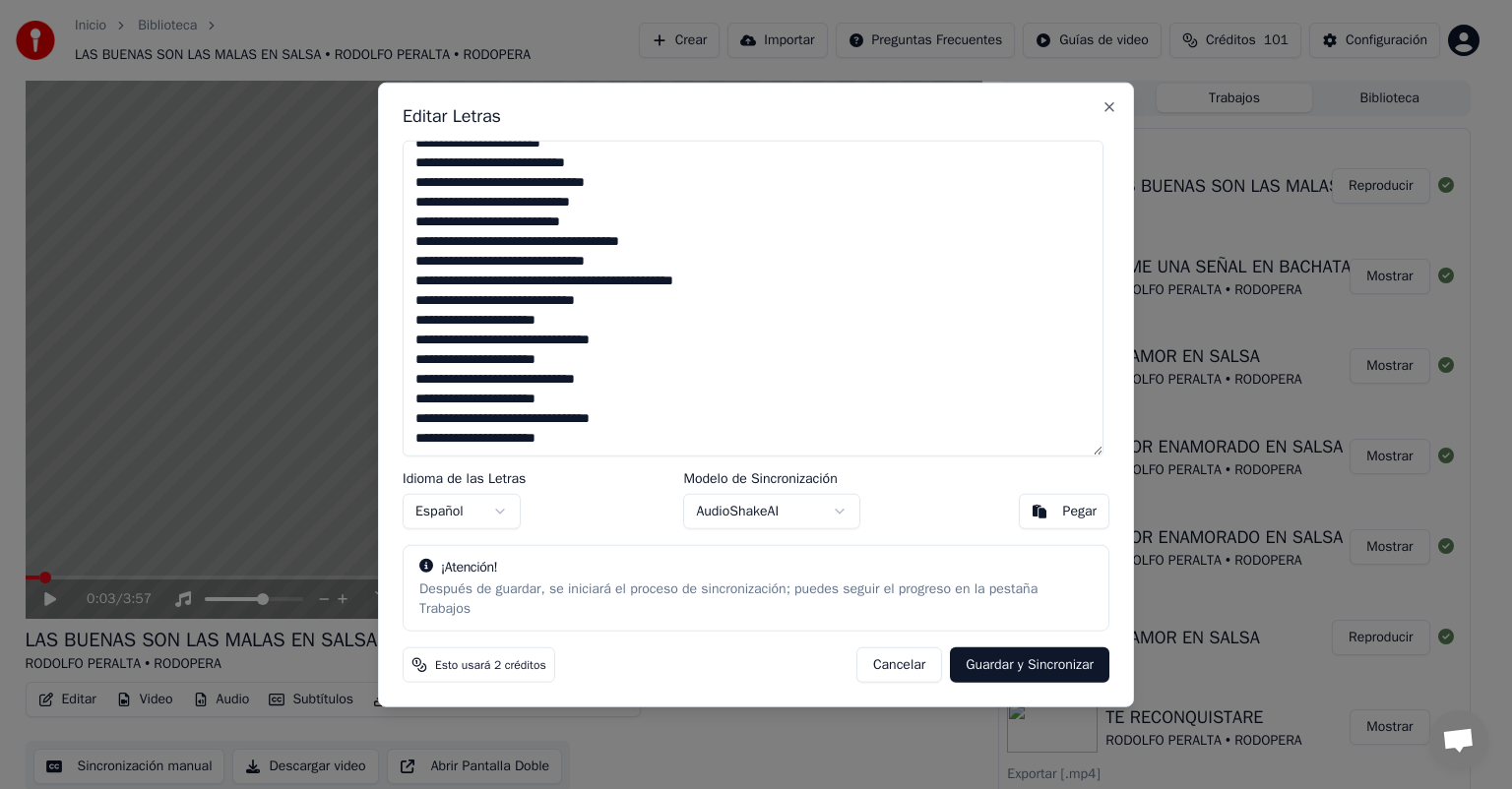 scroll, scrollTop: 0, scrollLeft: 0, axis: both 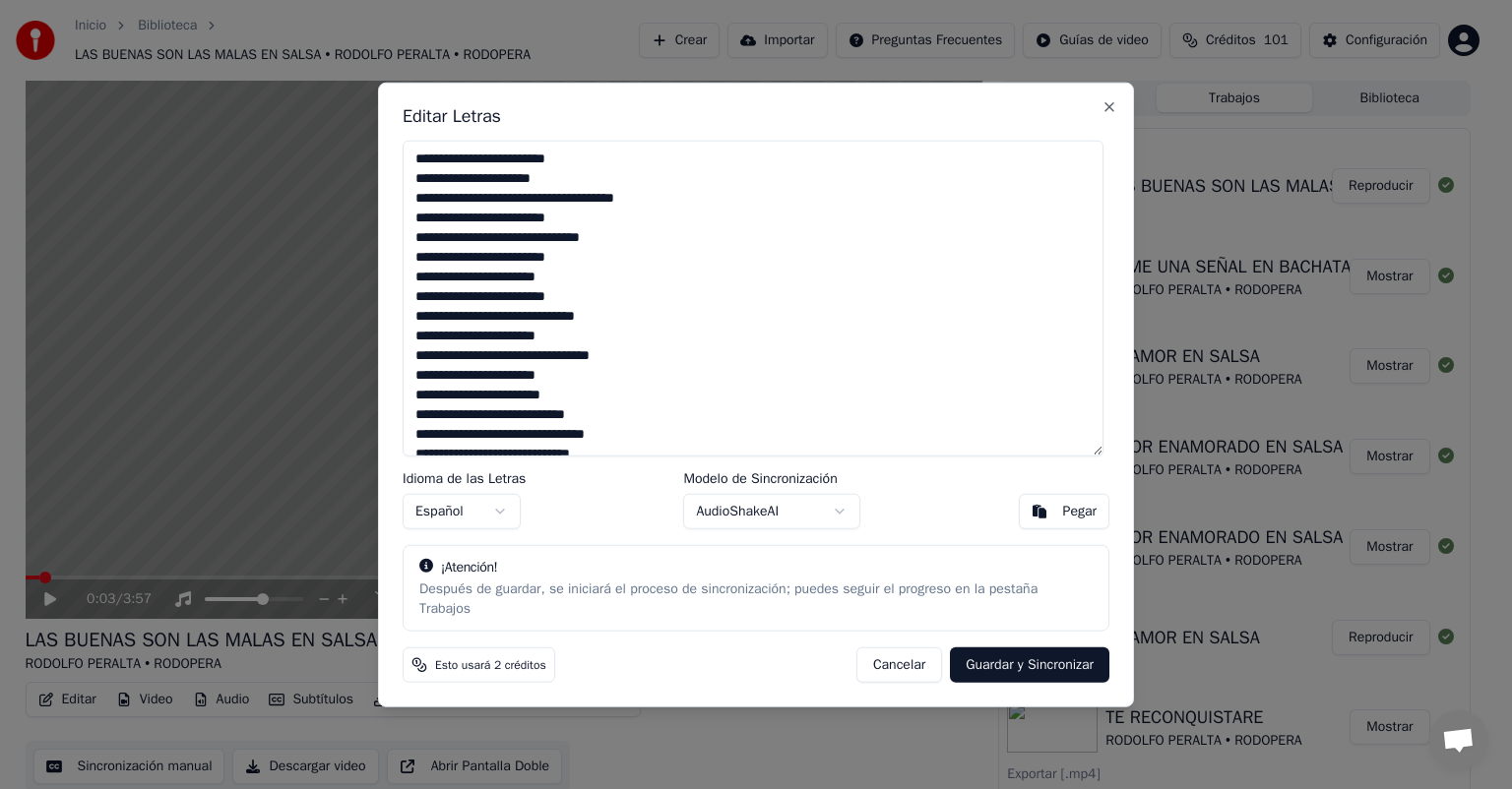type on "**********" 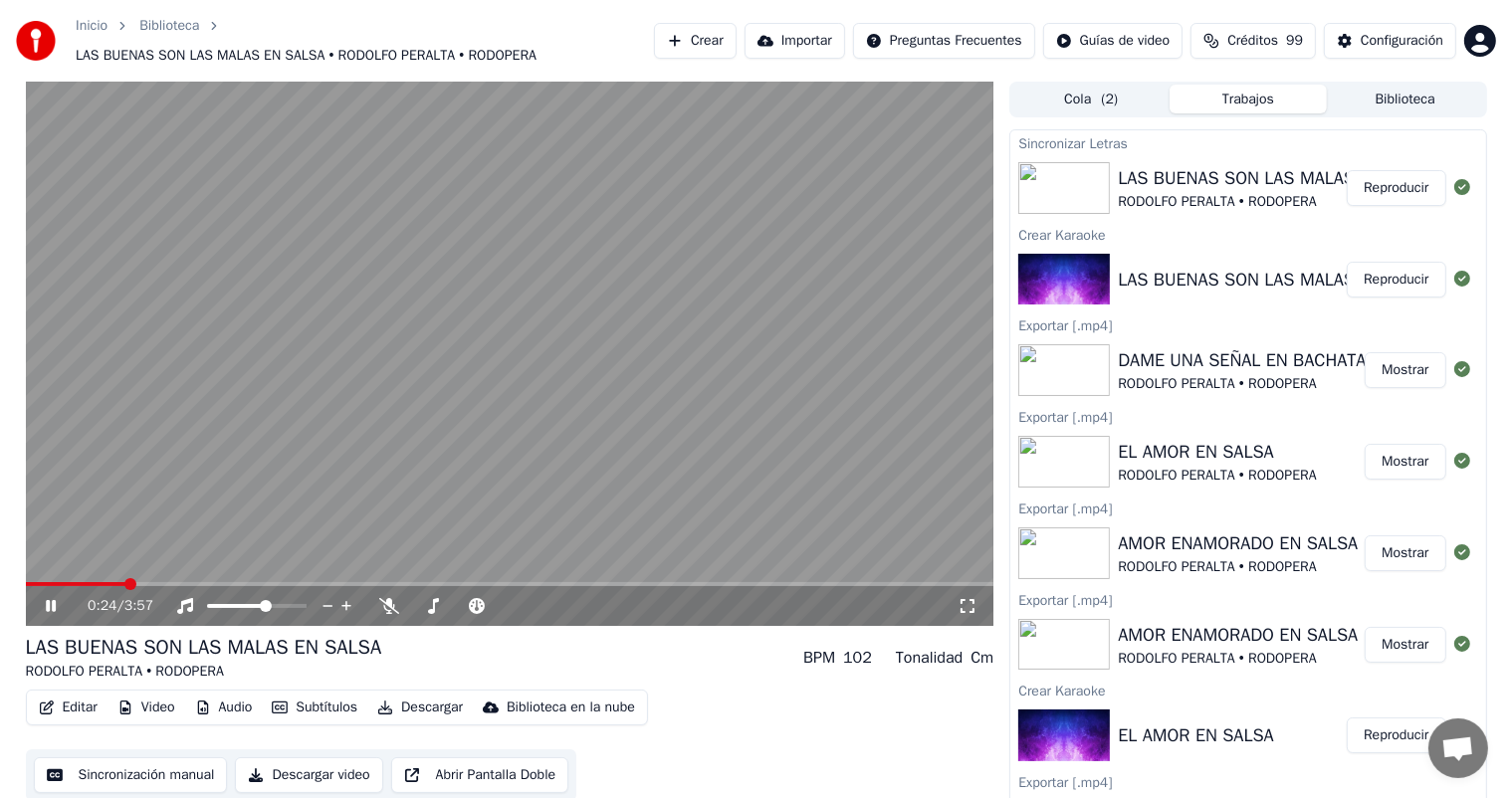 click 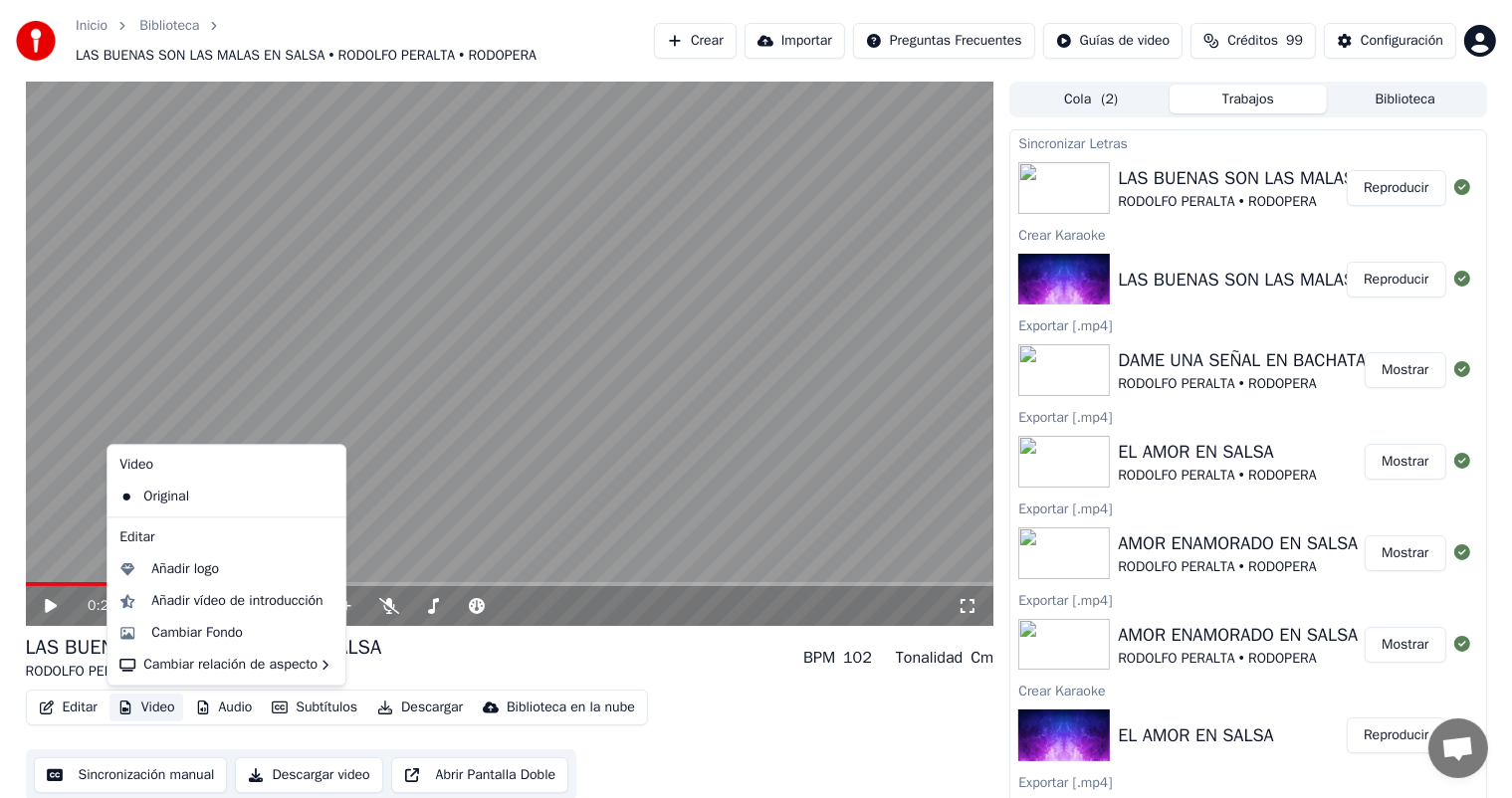 click on "Video" at bounding box center (146, 707) 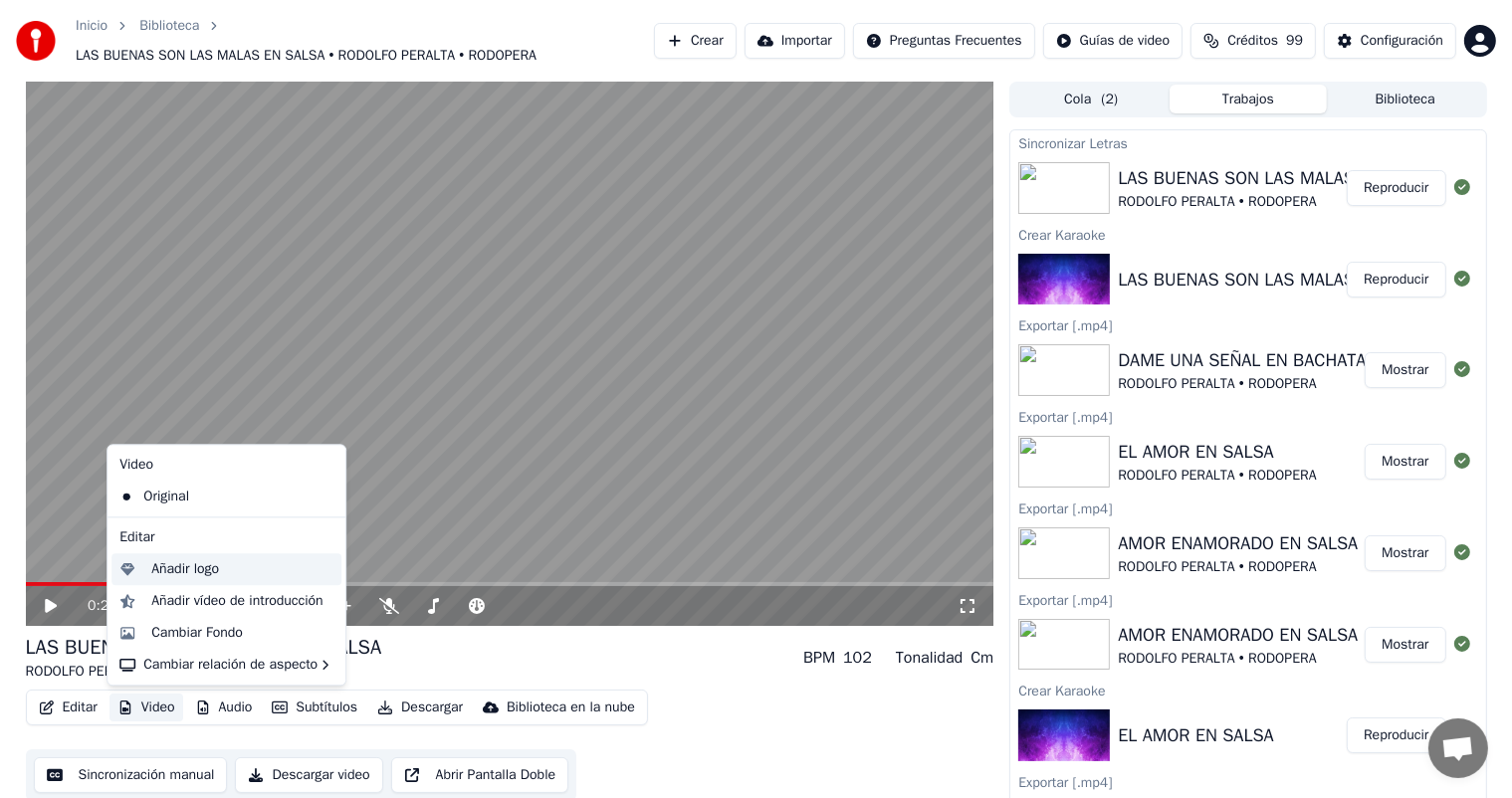 click on "Añadir logo" at bounding box center [185, 569] 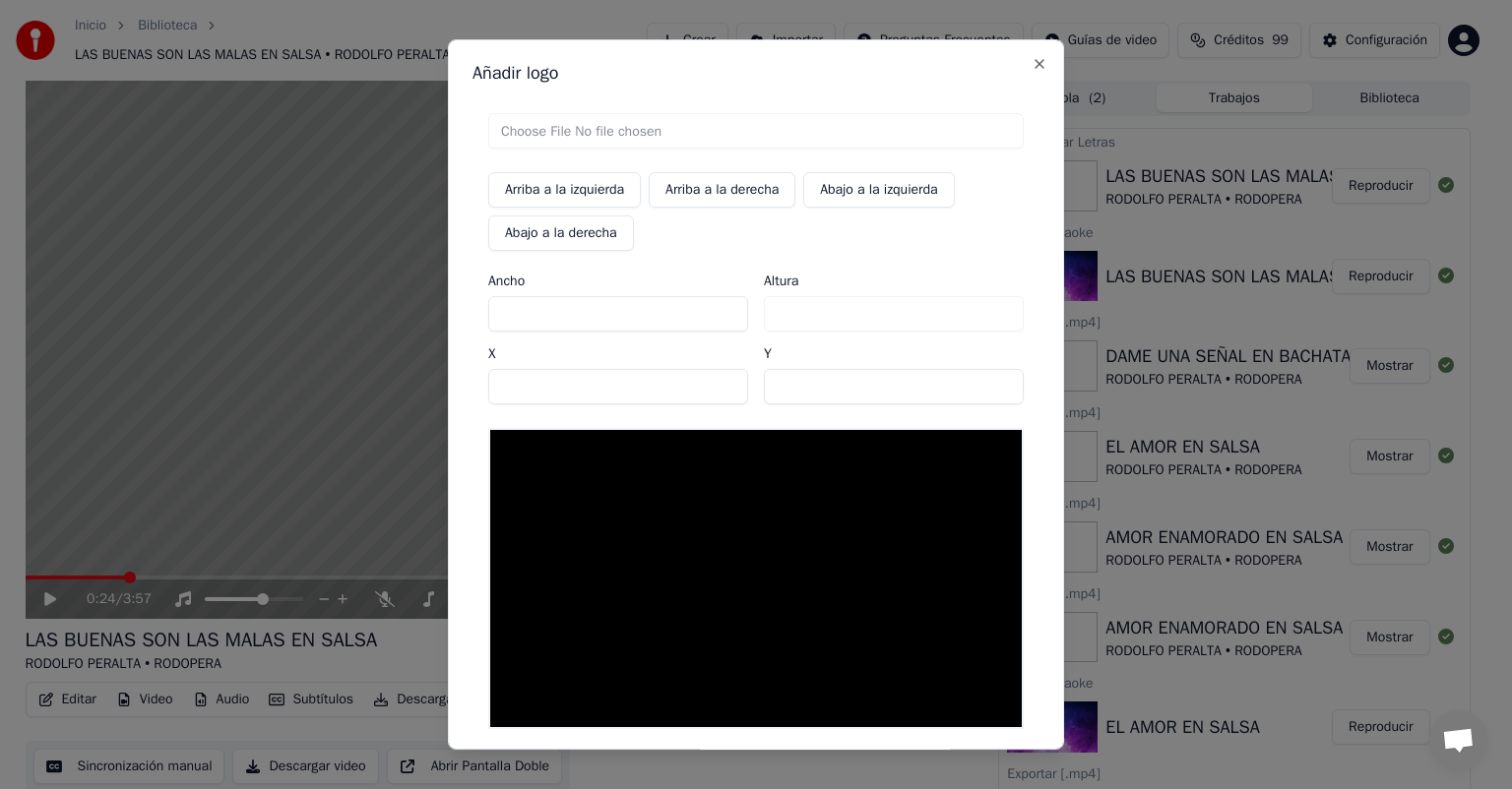 click at bounding box center (756, 131) 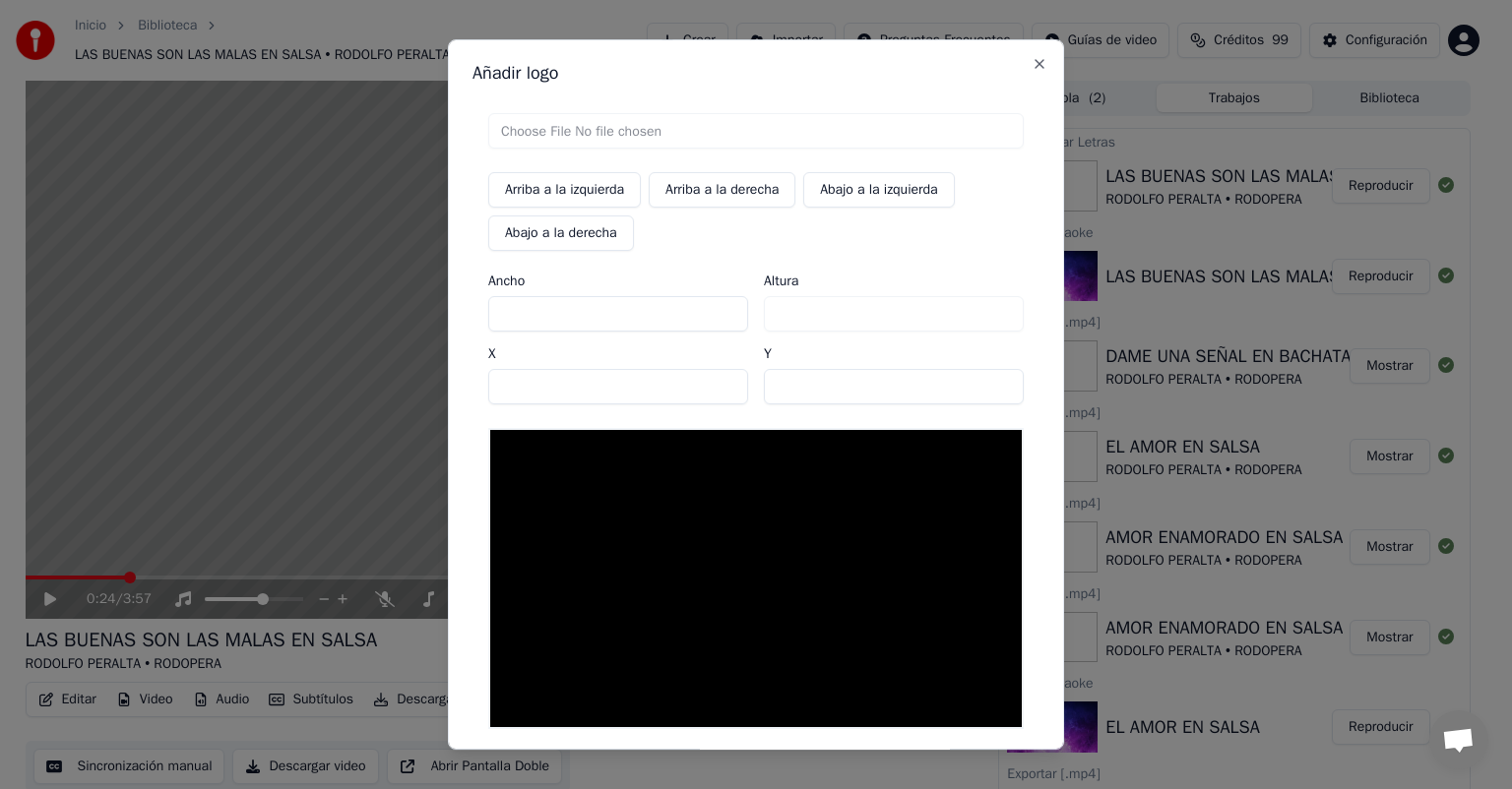 type on "**********" 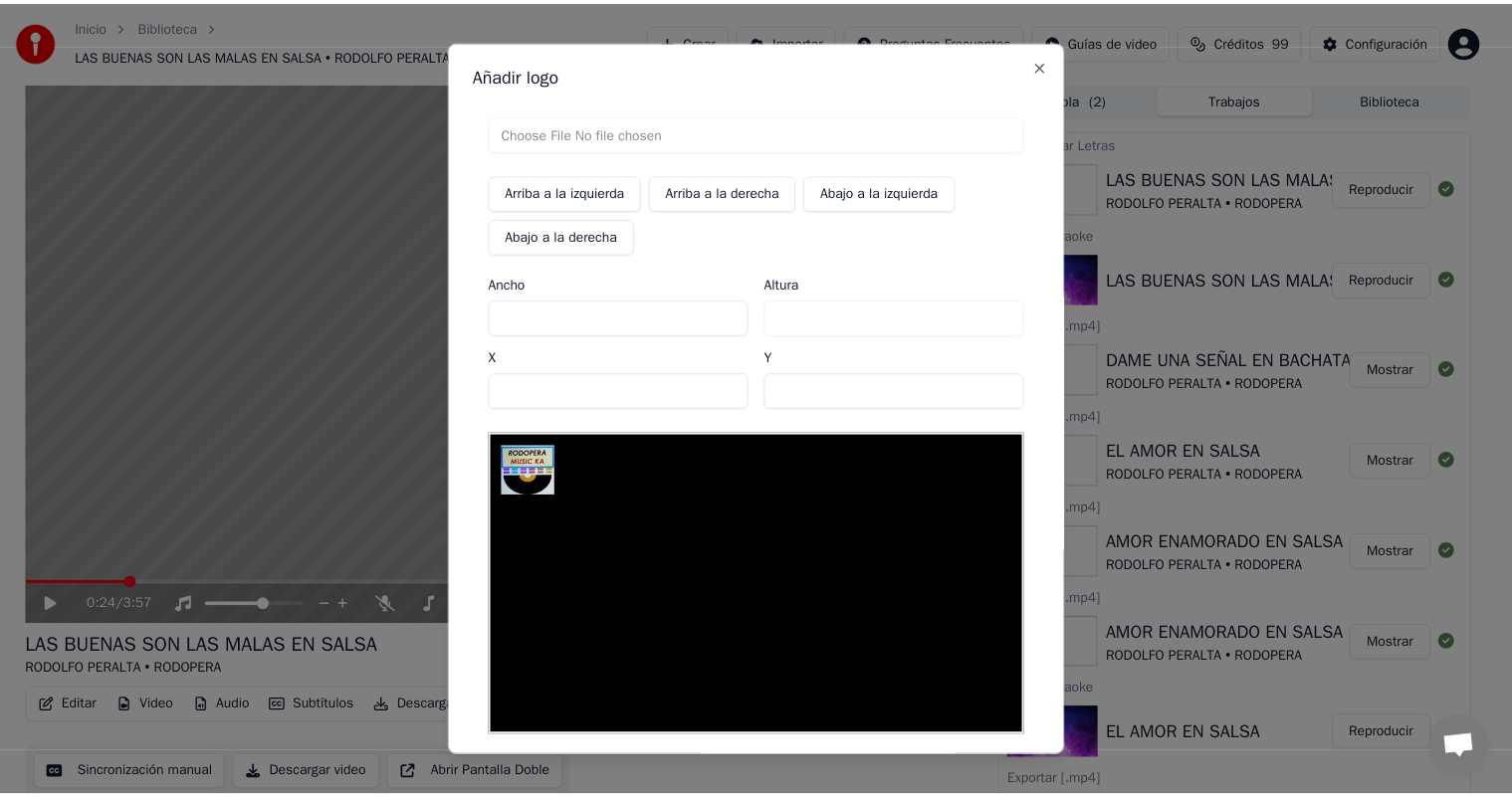 scroll, scrollTop: 88, scrollLeft: 0, axis: vertical 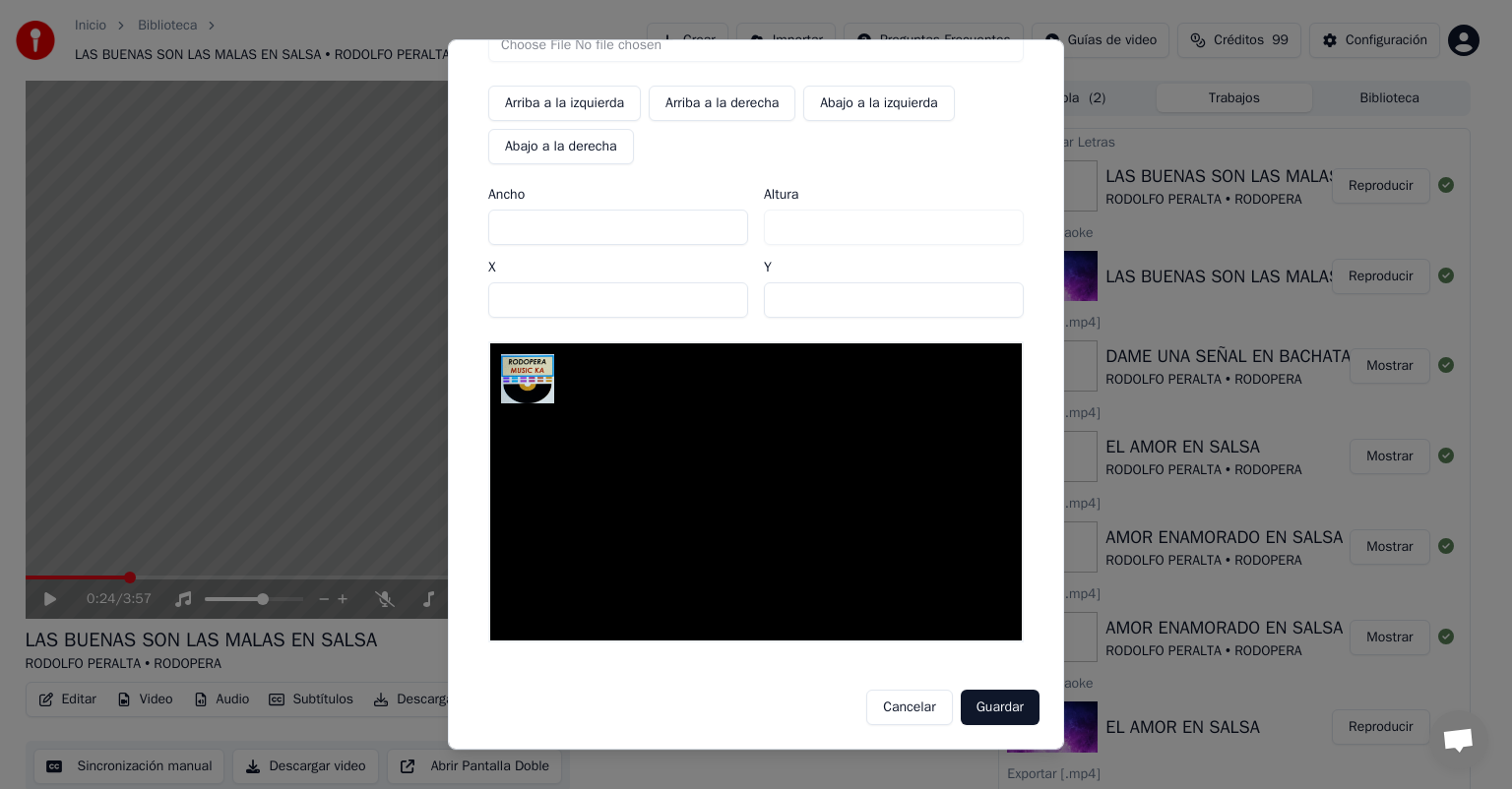 click on "Guardar" at bounding box center [1000, 707] 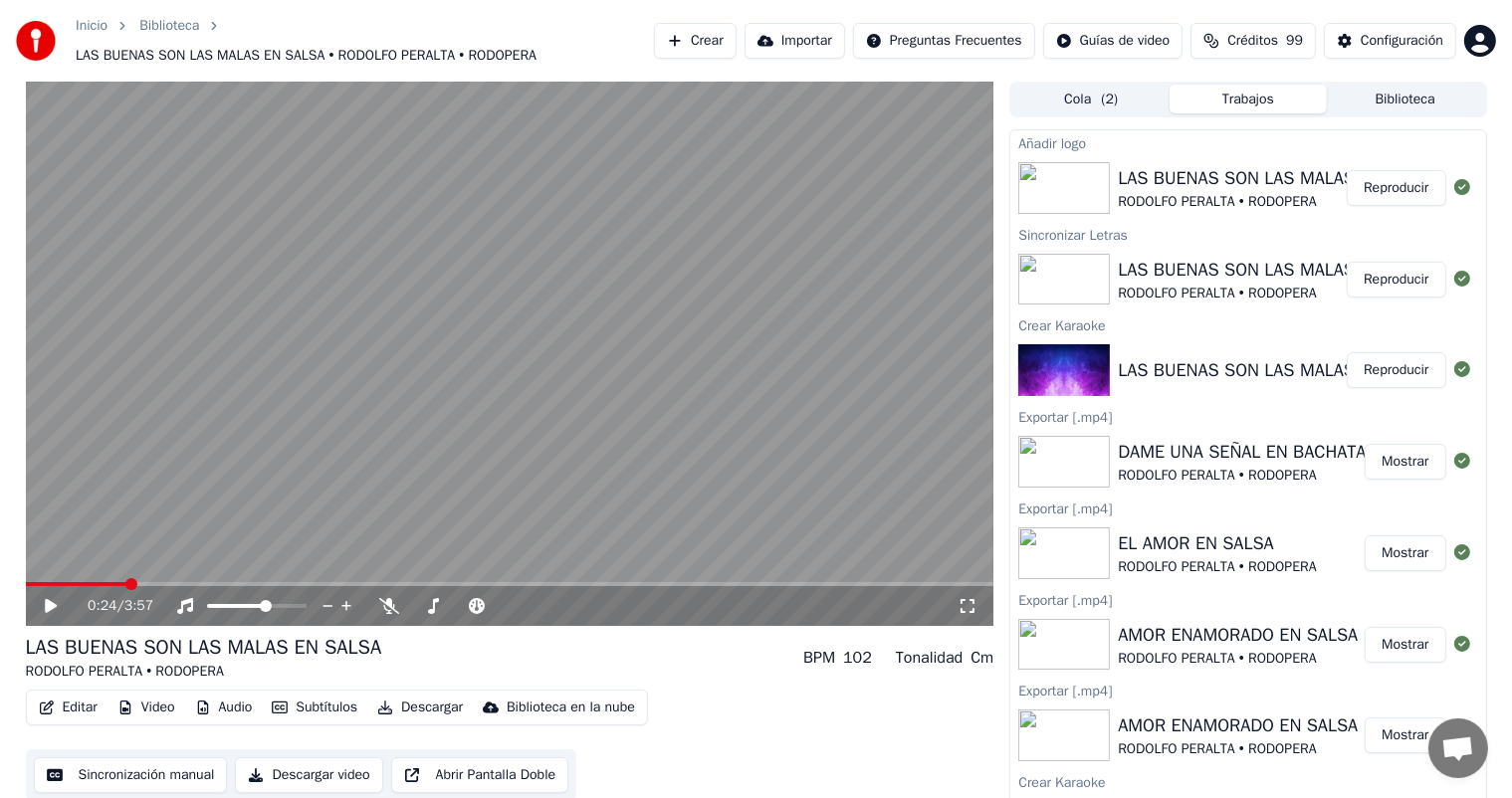 click on "Reproducir" at bounding box center (1396, 188) 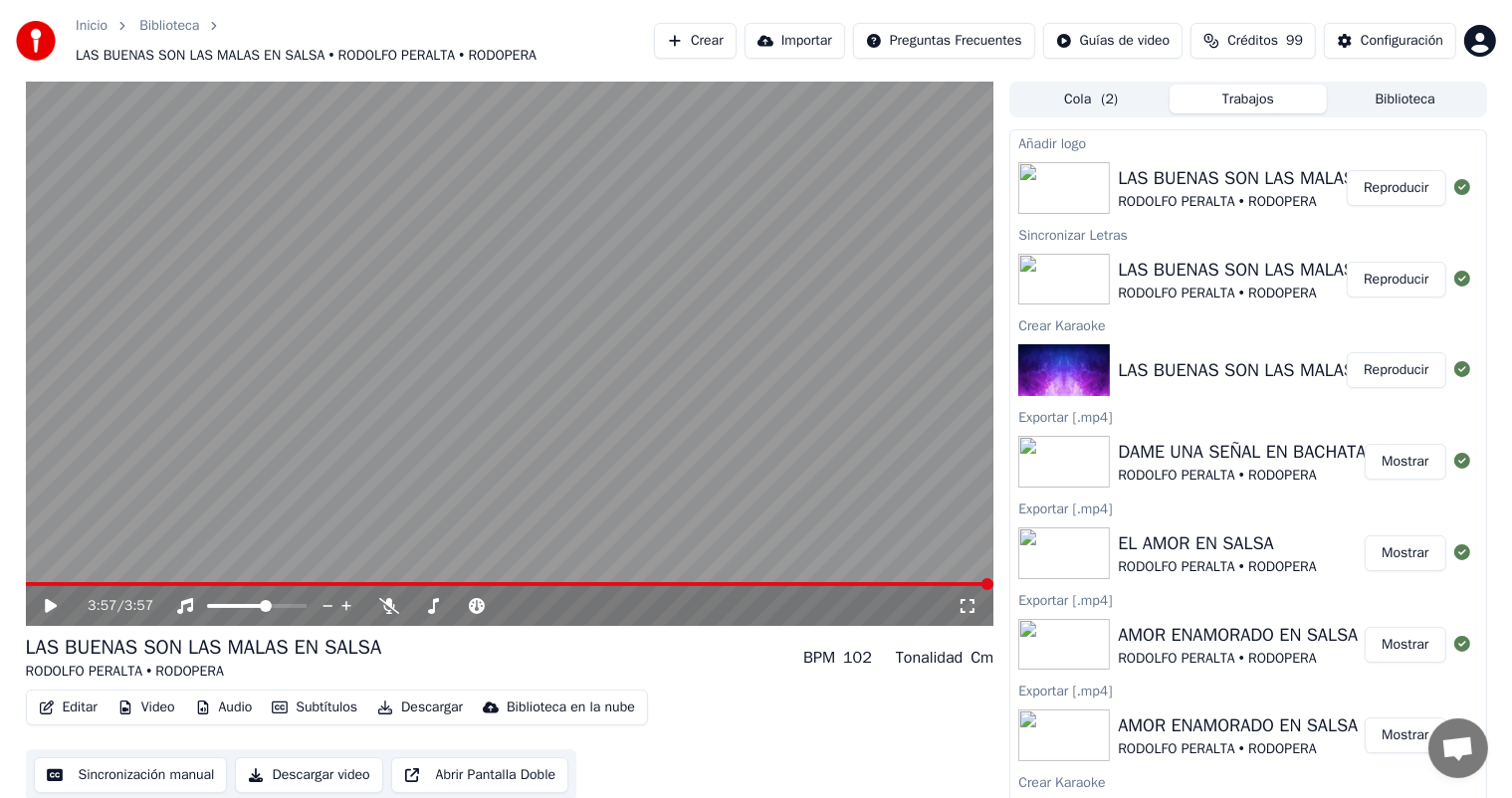 click at bounding box center [510, 584] 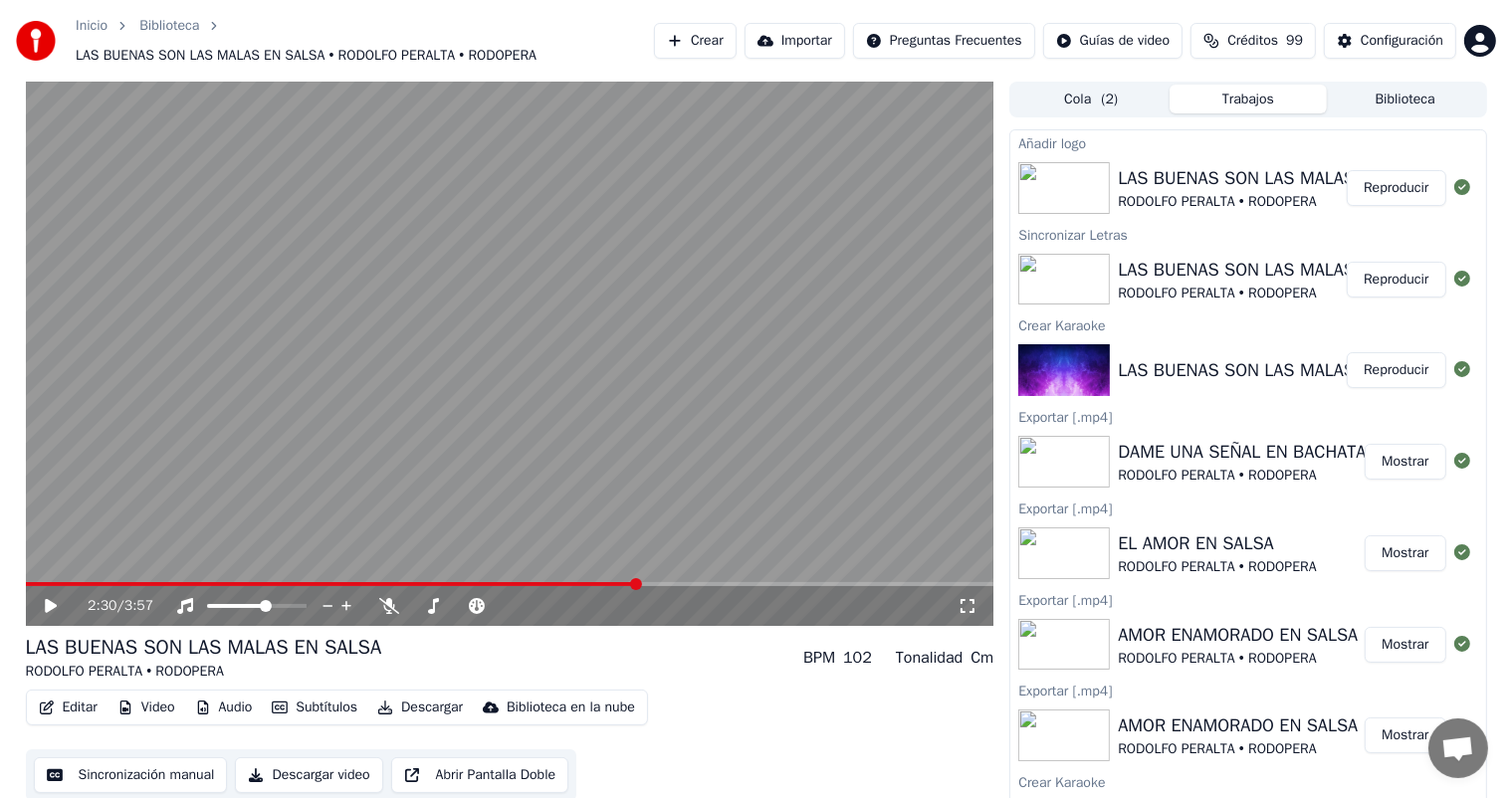 click at bounding box center [331, 584] 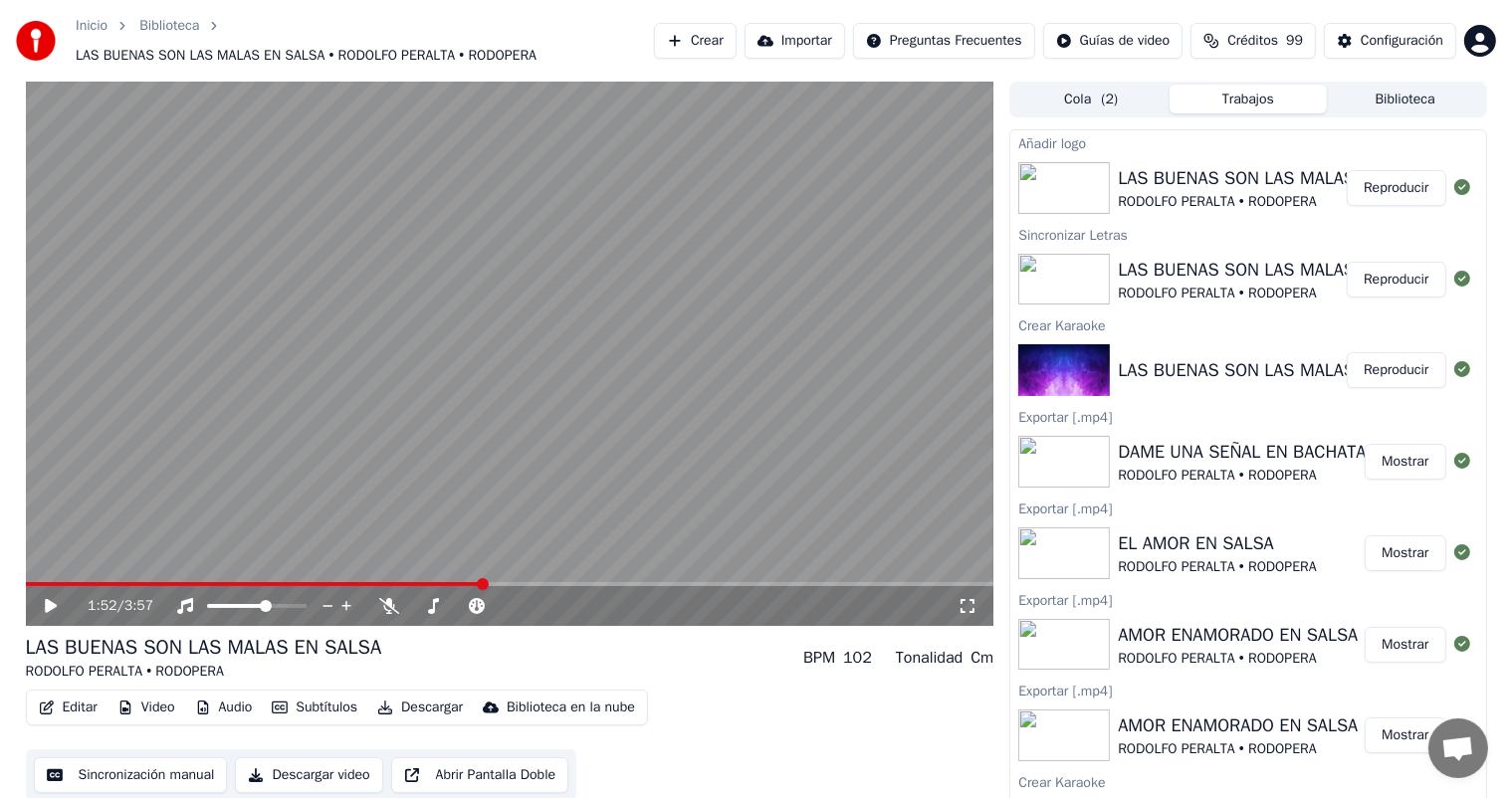 click 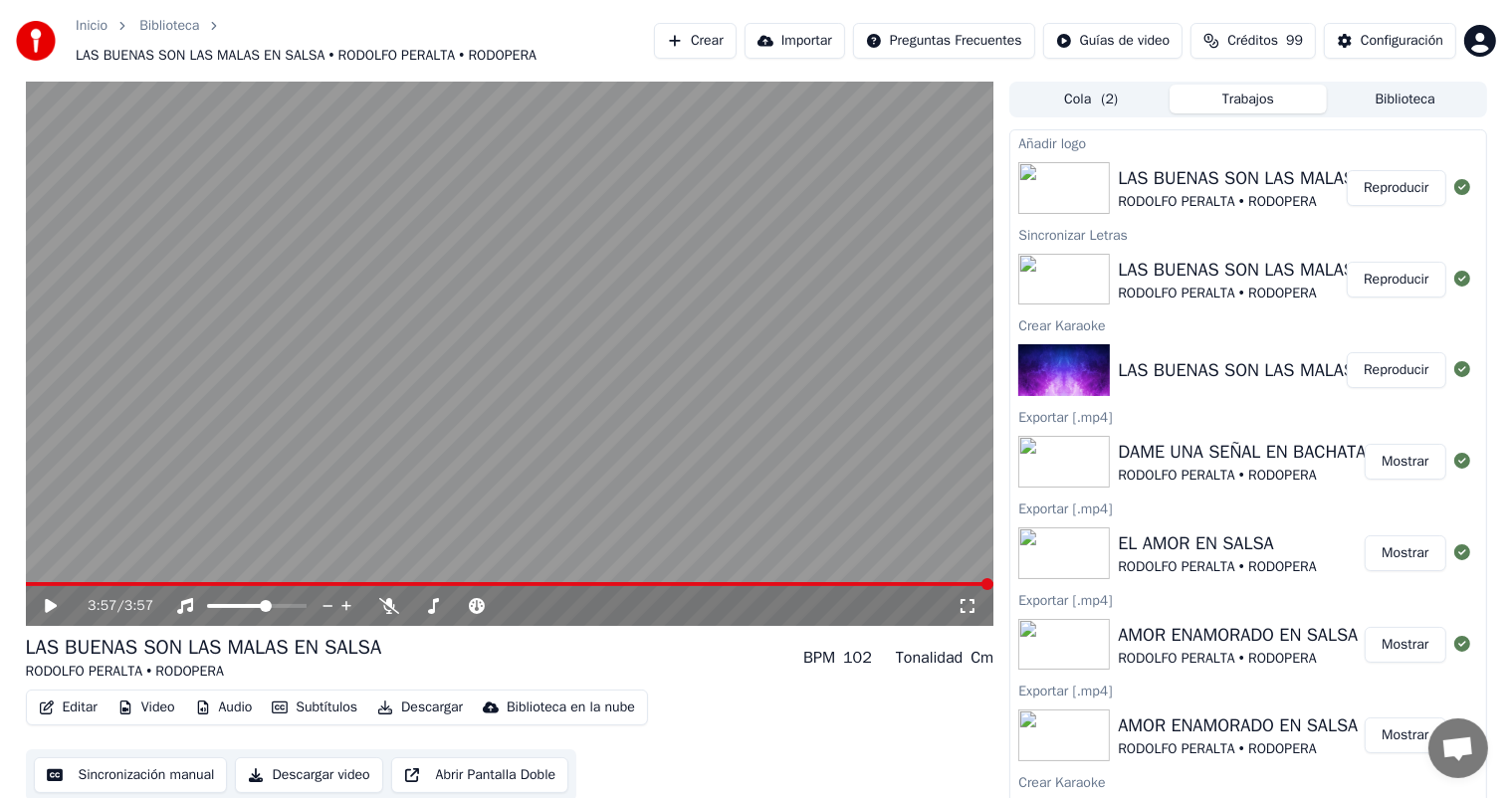 click on "Descargar video" at bounding box center [309, 775] 